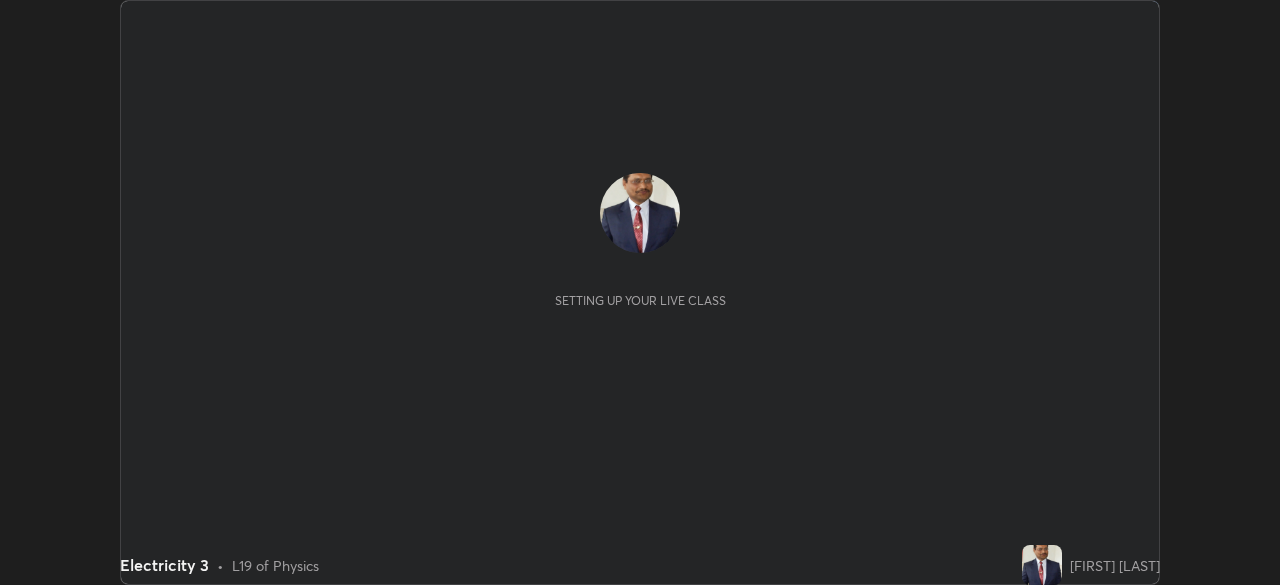 scroll, scrollTop: 0, scrollLeft: 0, axis: both 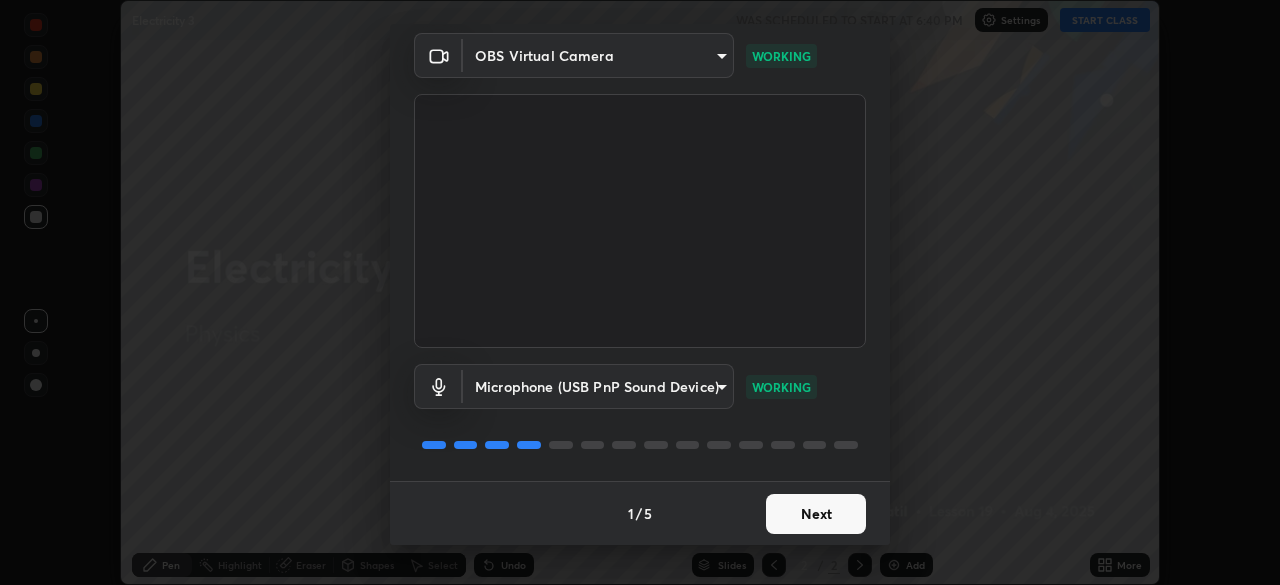 click on "Next" at bounding box center (816, 514) 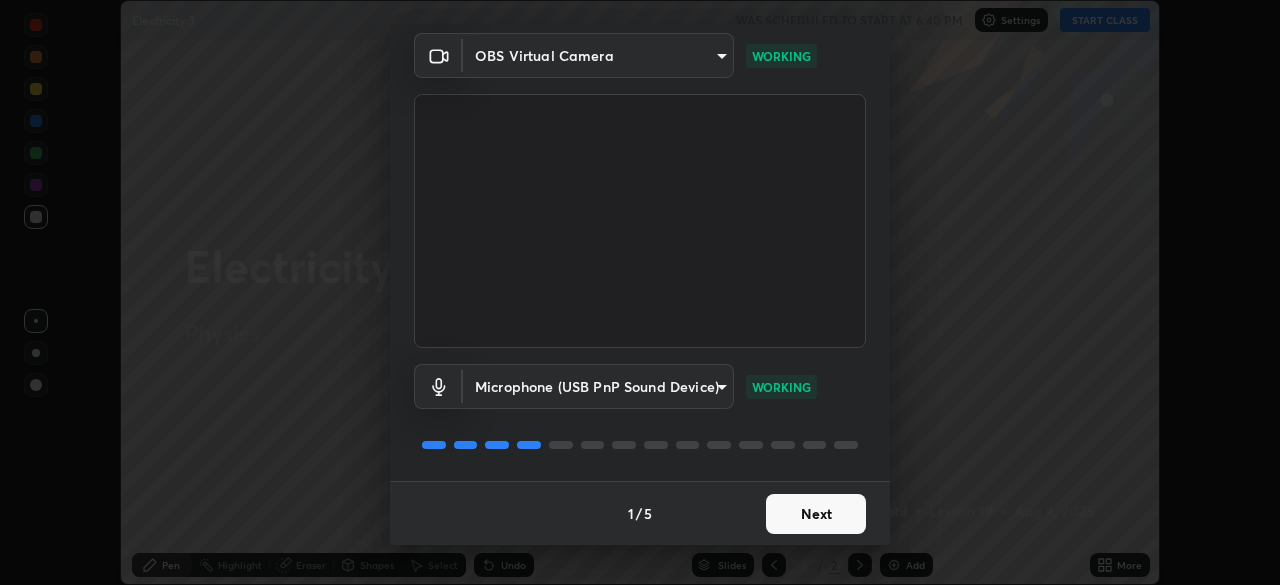 scroll, scrollTop: 0, scrollLeft: 0, axis: both 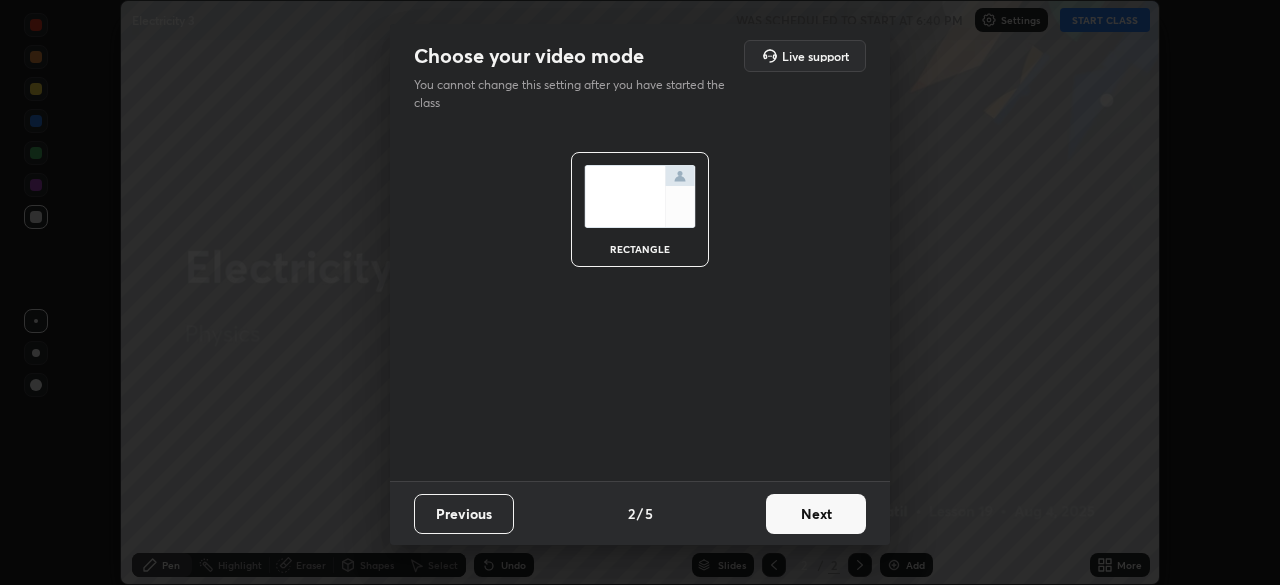 click on "Next" at bounding box center (816, 514) 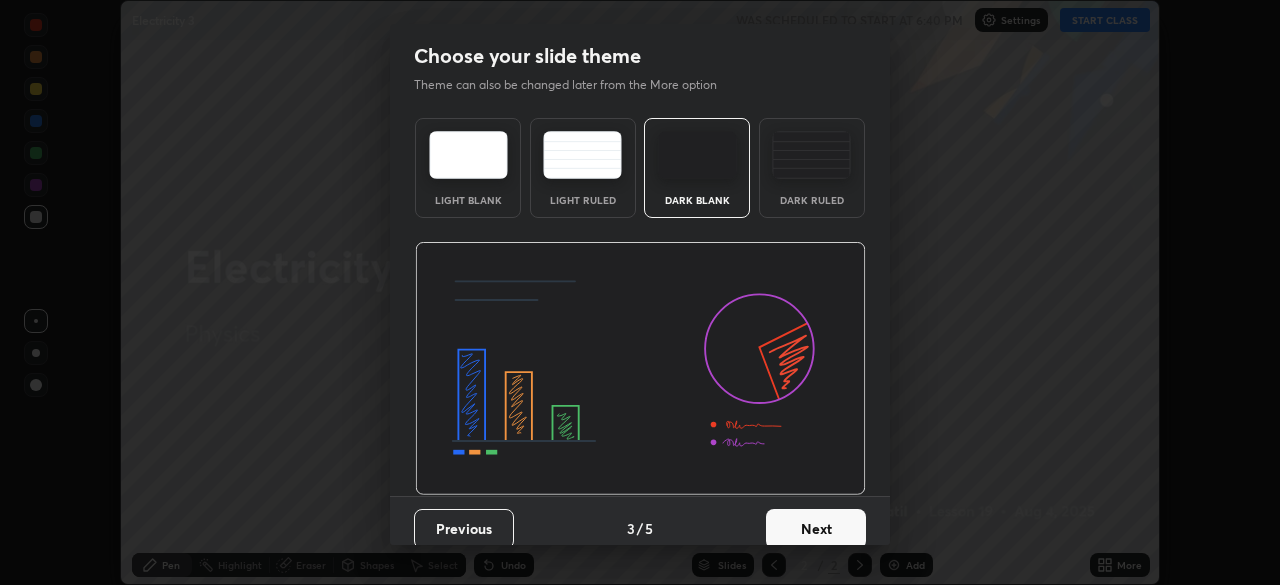 click on "Next" at bounding box center (816, 529) 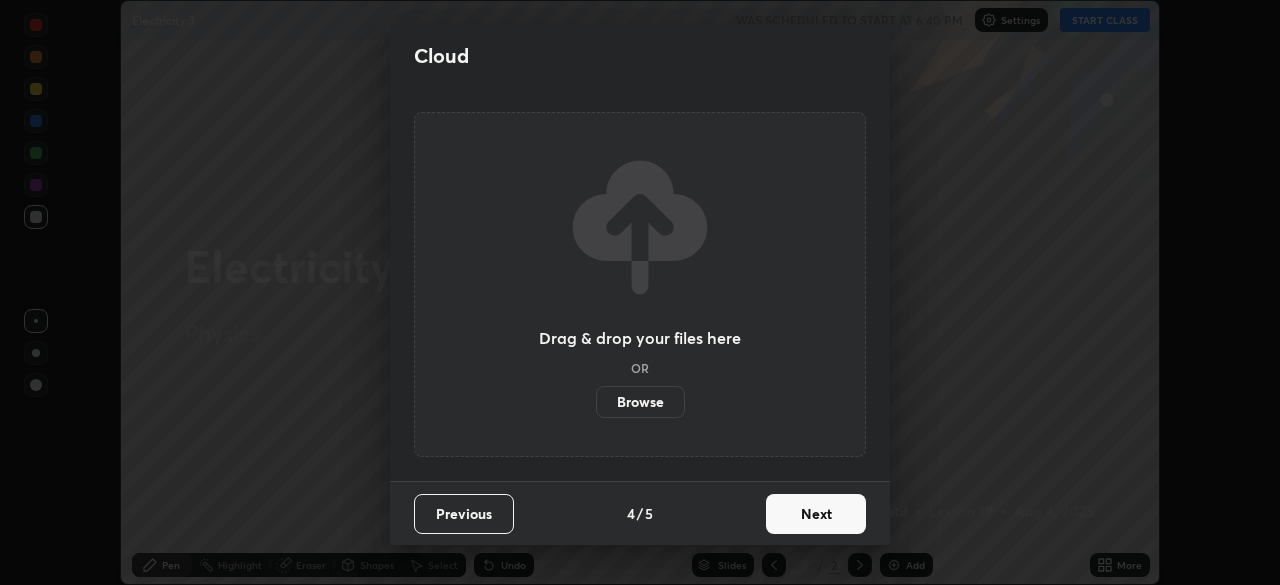 click on "Next" at bounding box center (816, 514) 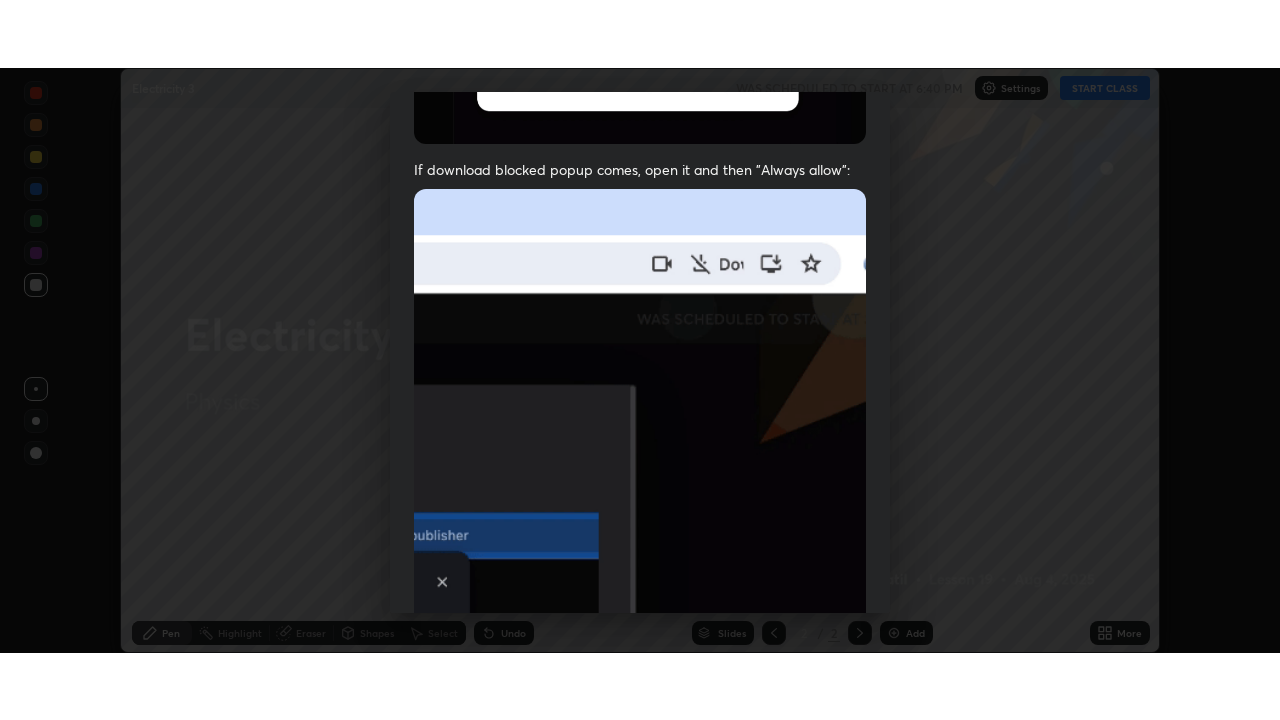 scroll, scrollTop: 479, scrollLeft: 0, axis: vertical 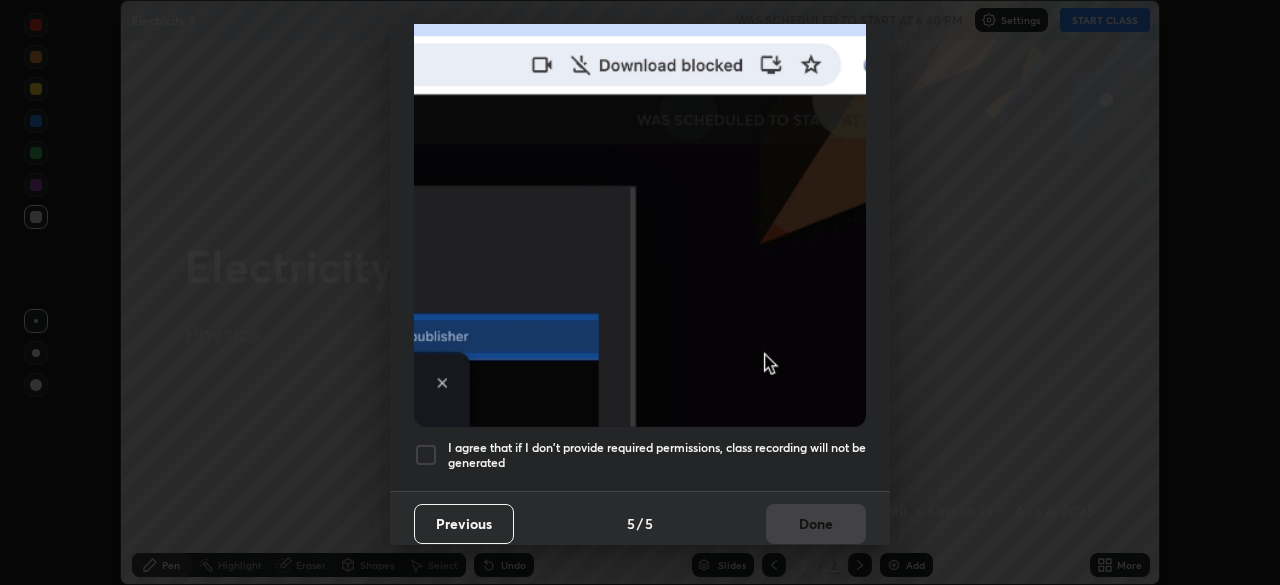 click at bounding box center (426, 455) 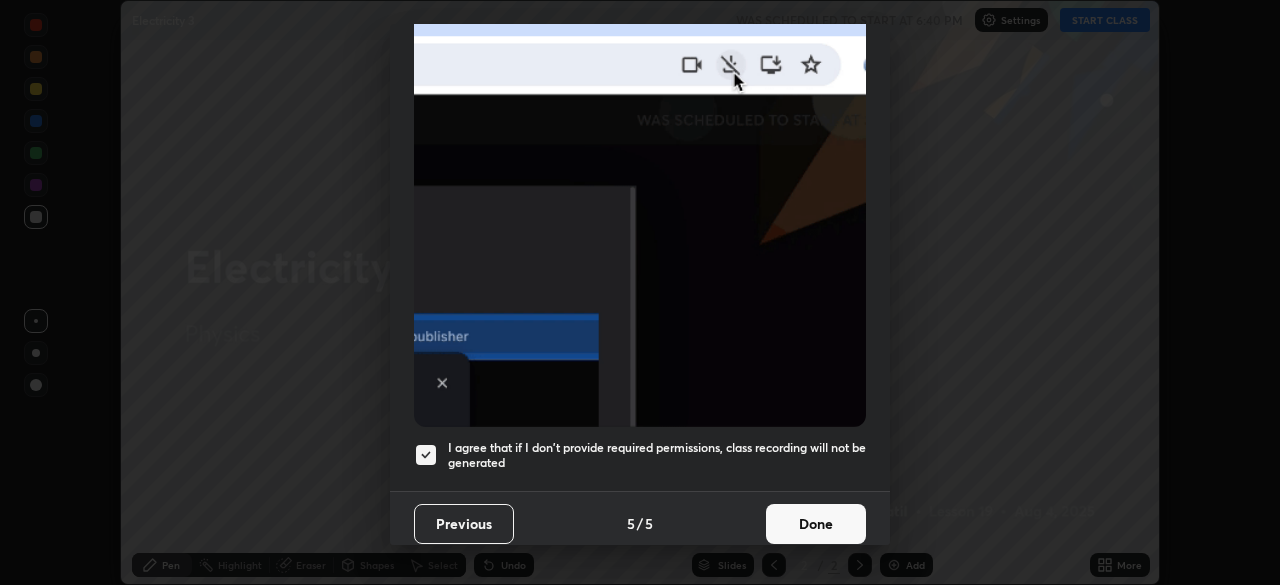 click on "Done" at bounding box center [816, 524] 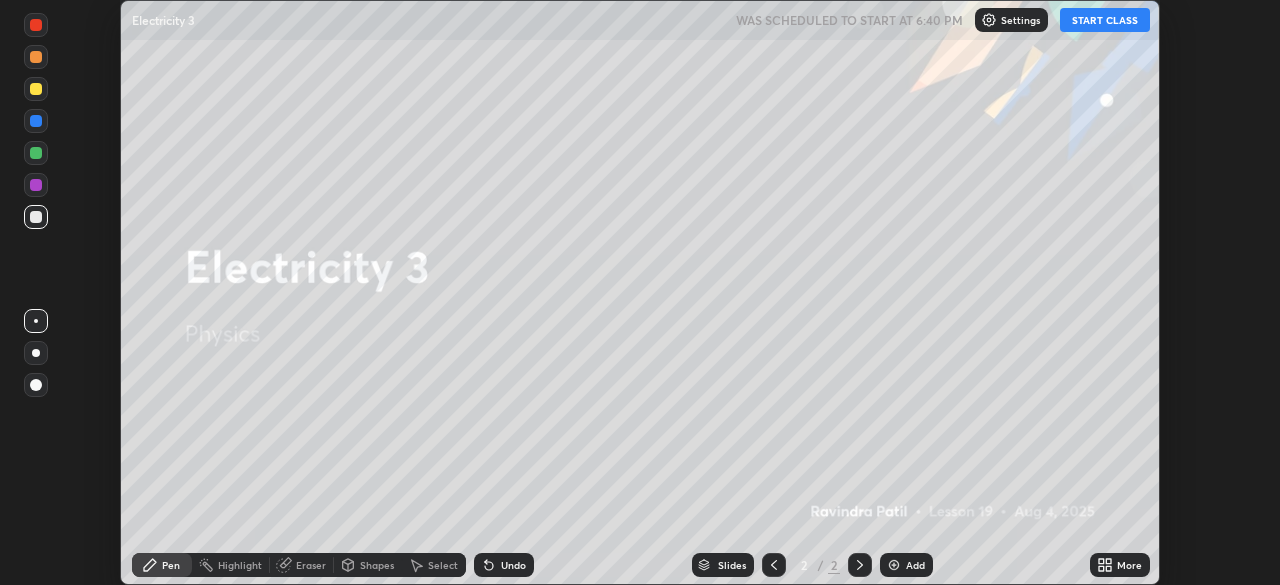 click 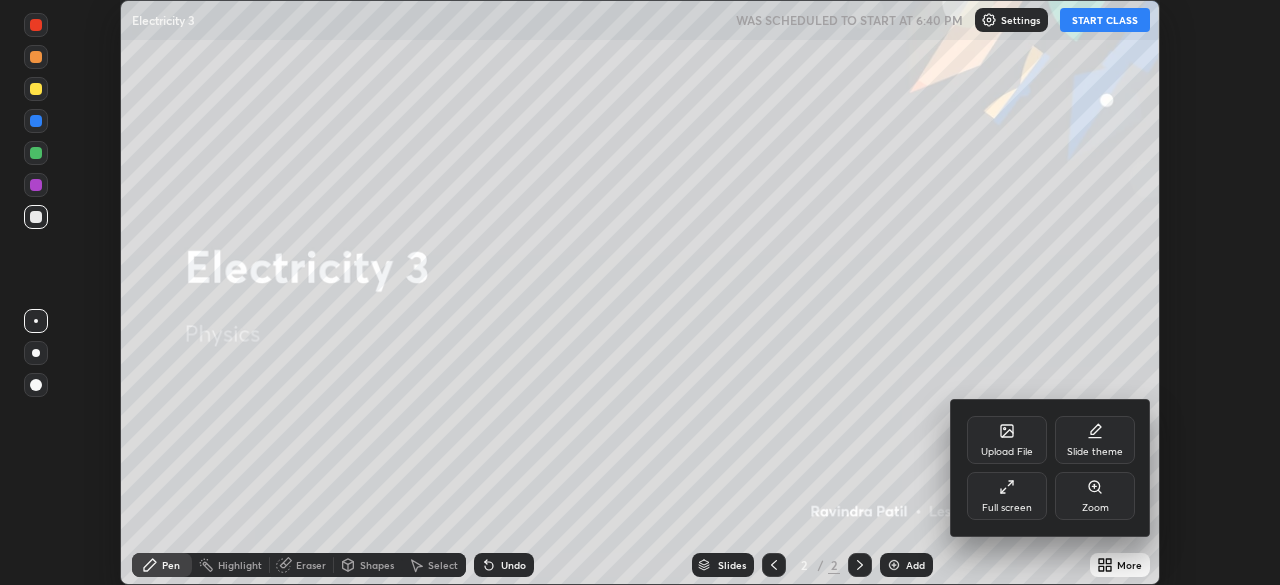 click 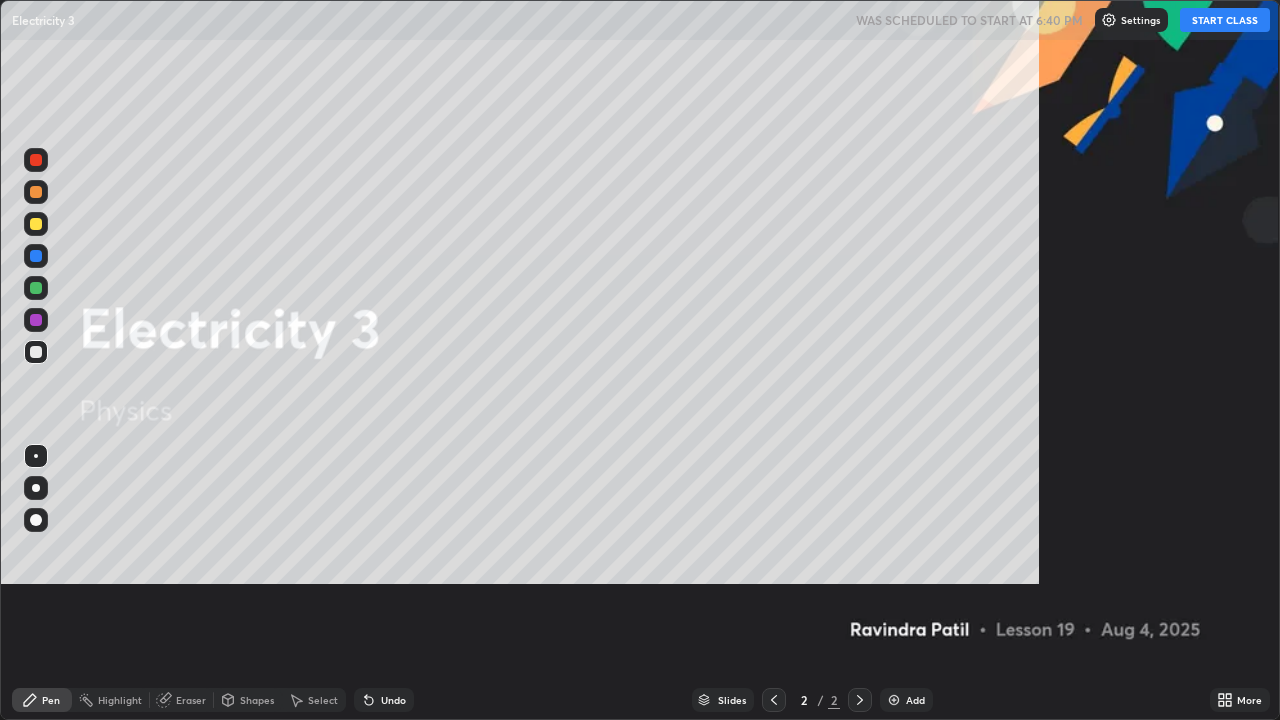 scroll, scrollTop: 99280, scrollLeft: 98720, axis: both 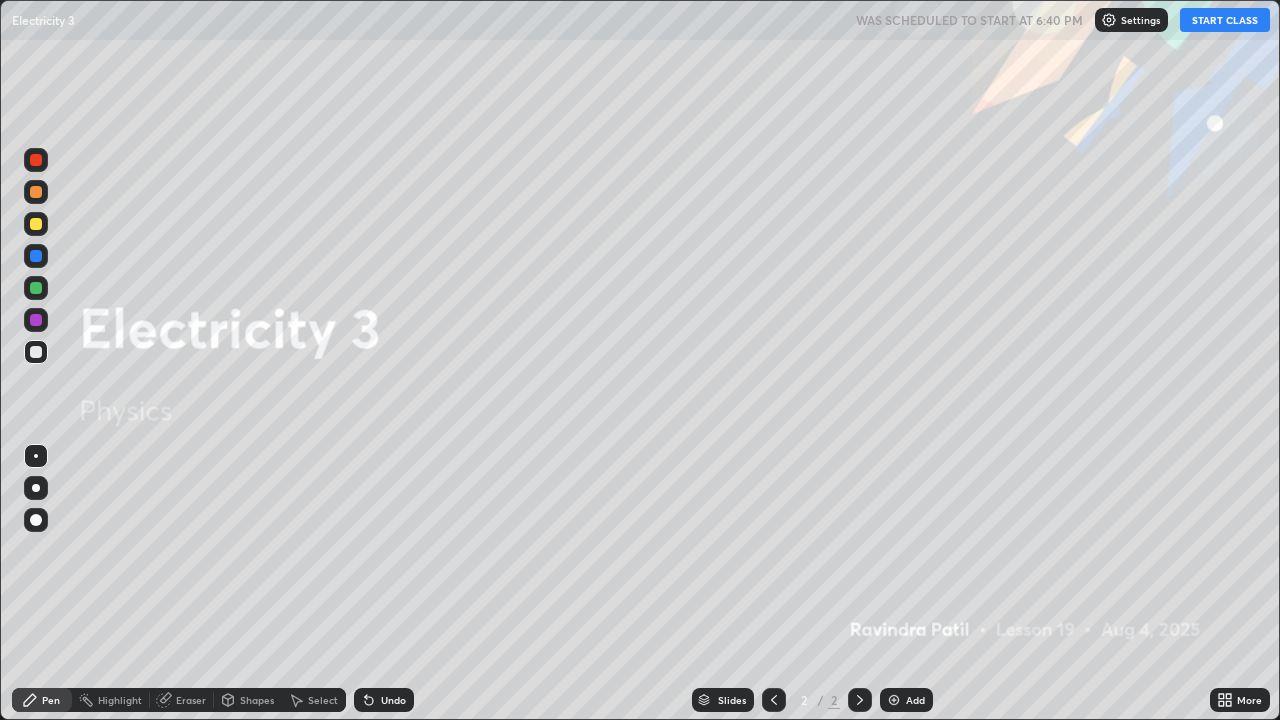 click on "Add" at bounding box center [915, 700] 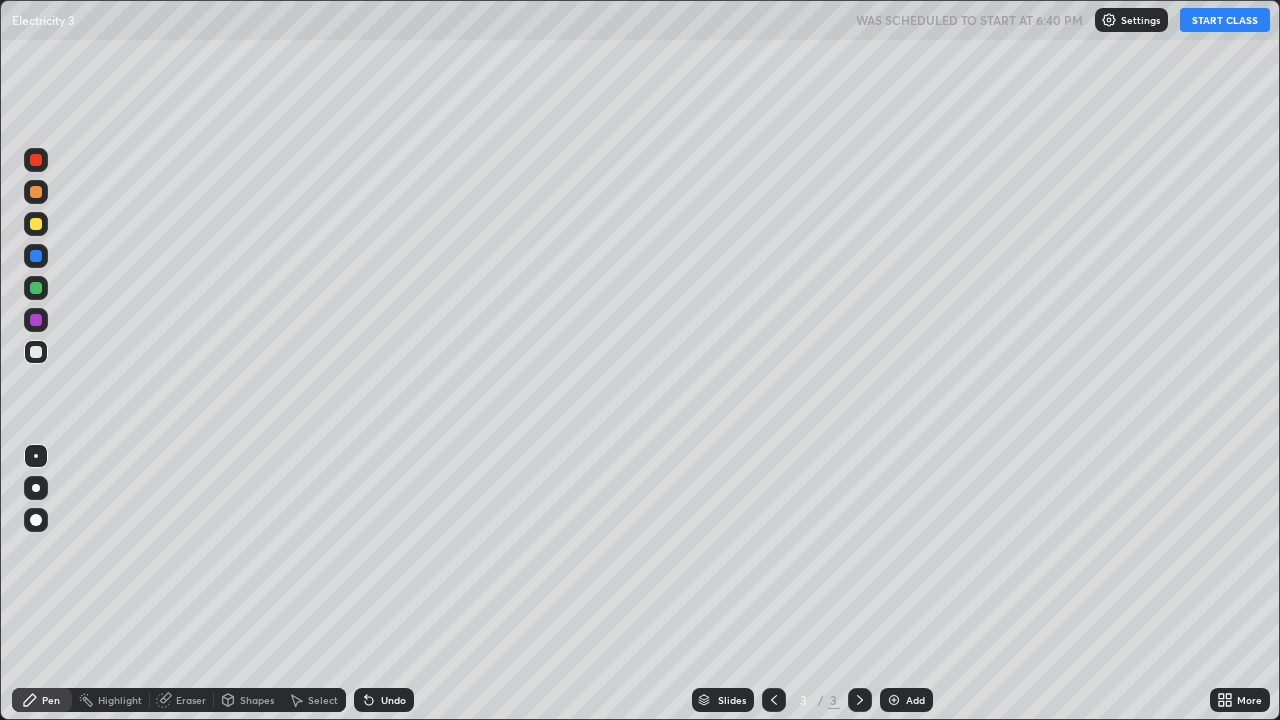 click on "START CLASS" at bounding box center (1225, 20) 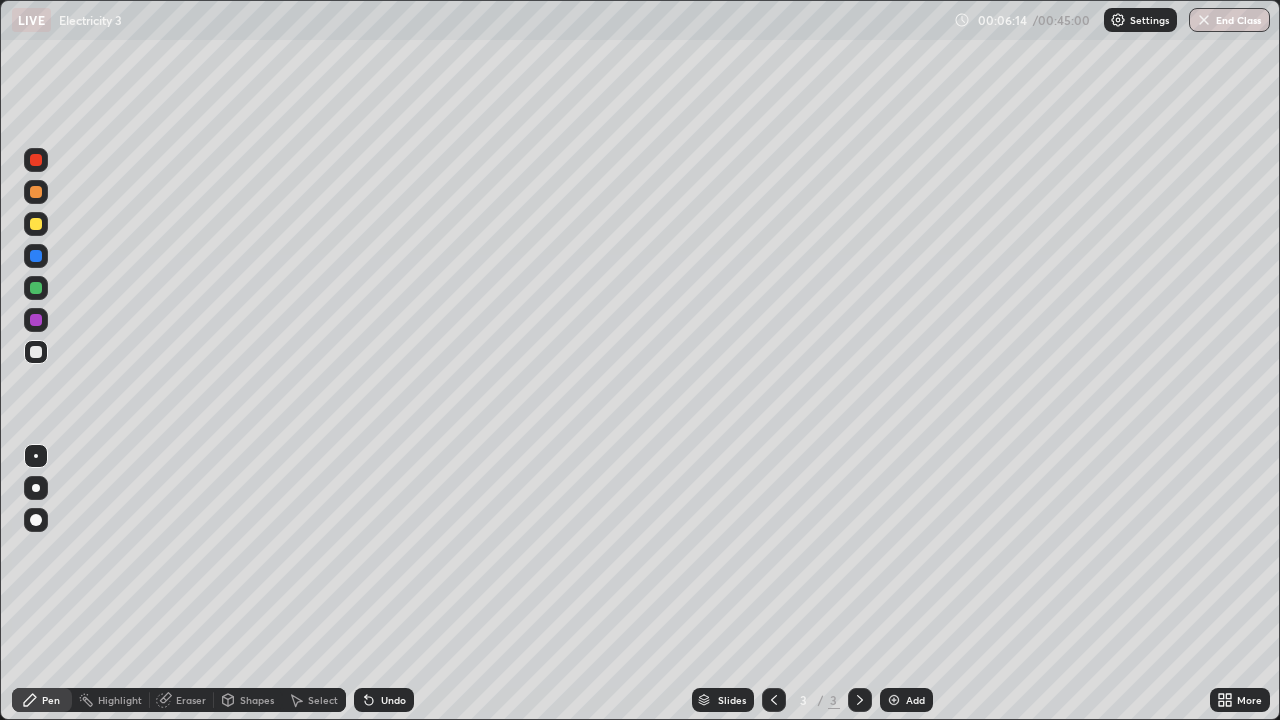 click at bounding box center [36, 224] 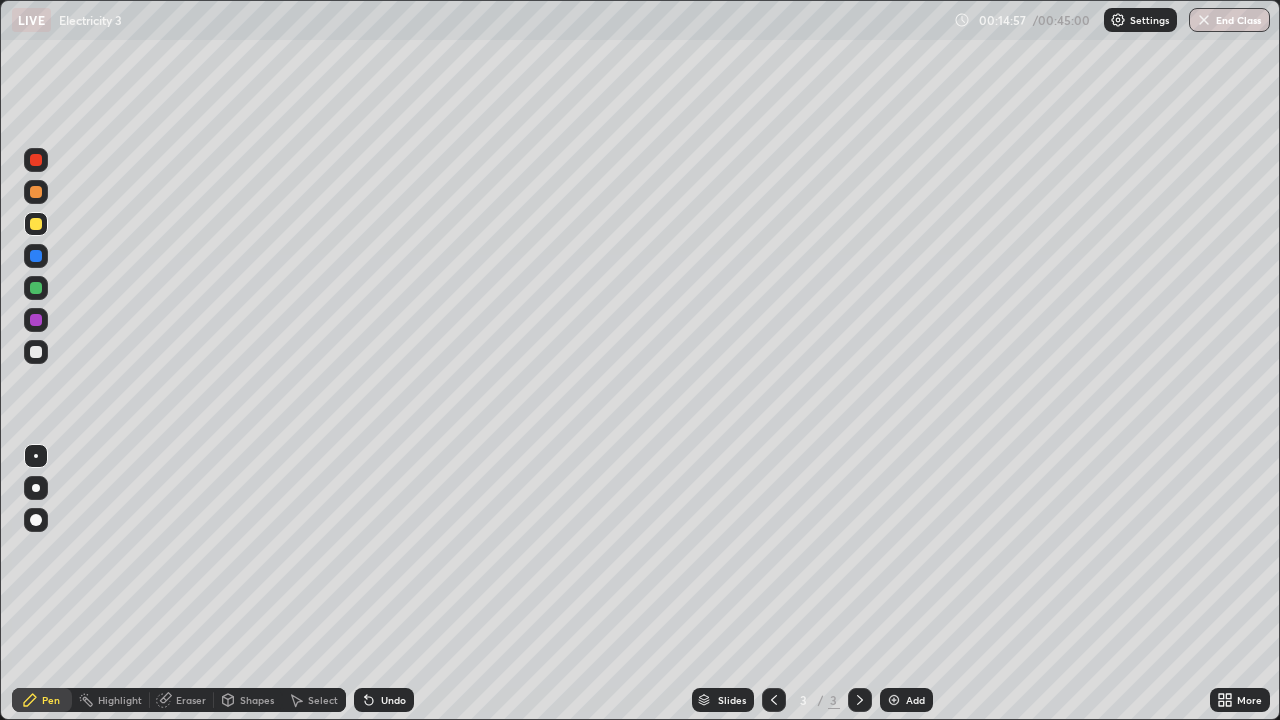 click at bounding box center (894, 700) 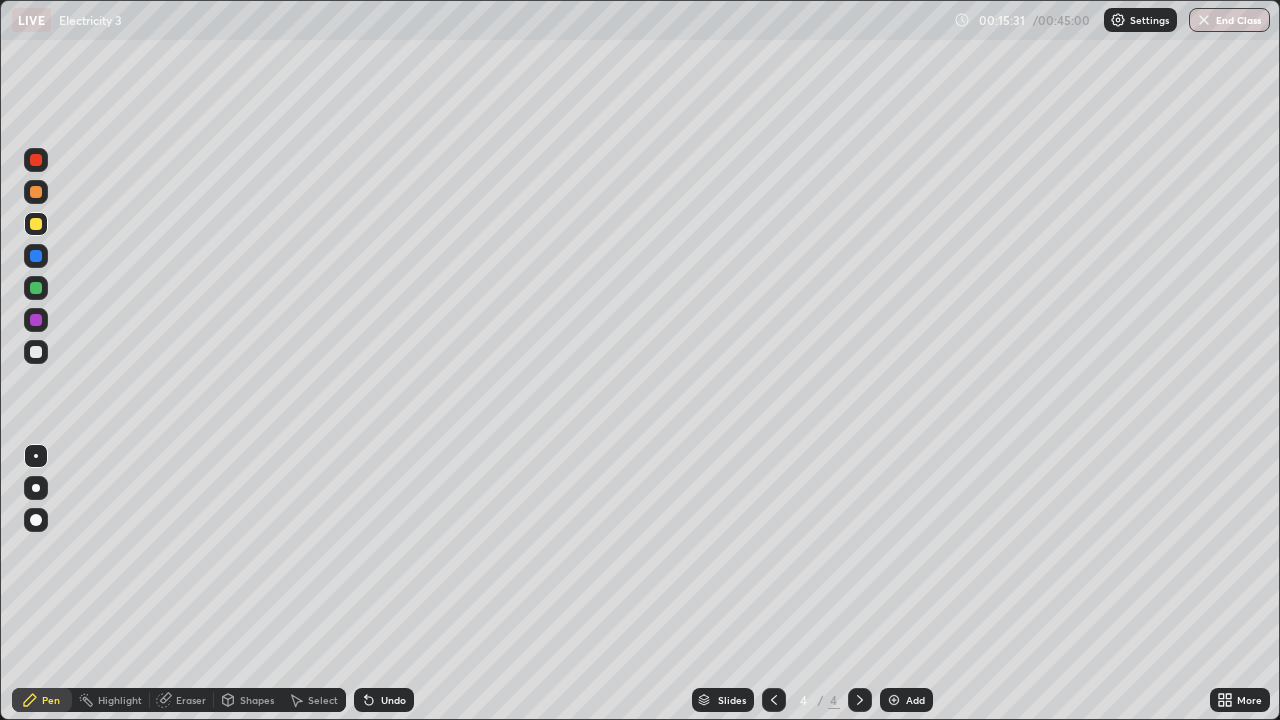 click on "Undo" at bounding box center [393, 700] 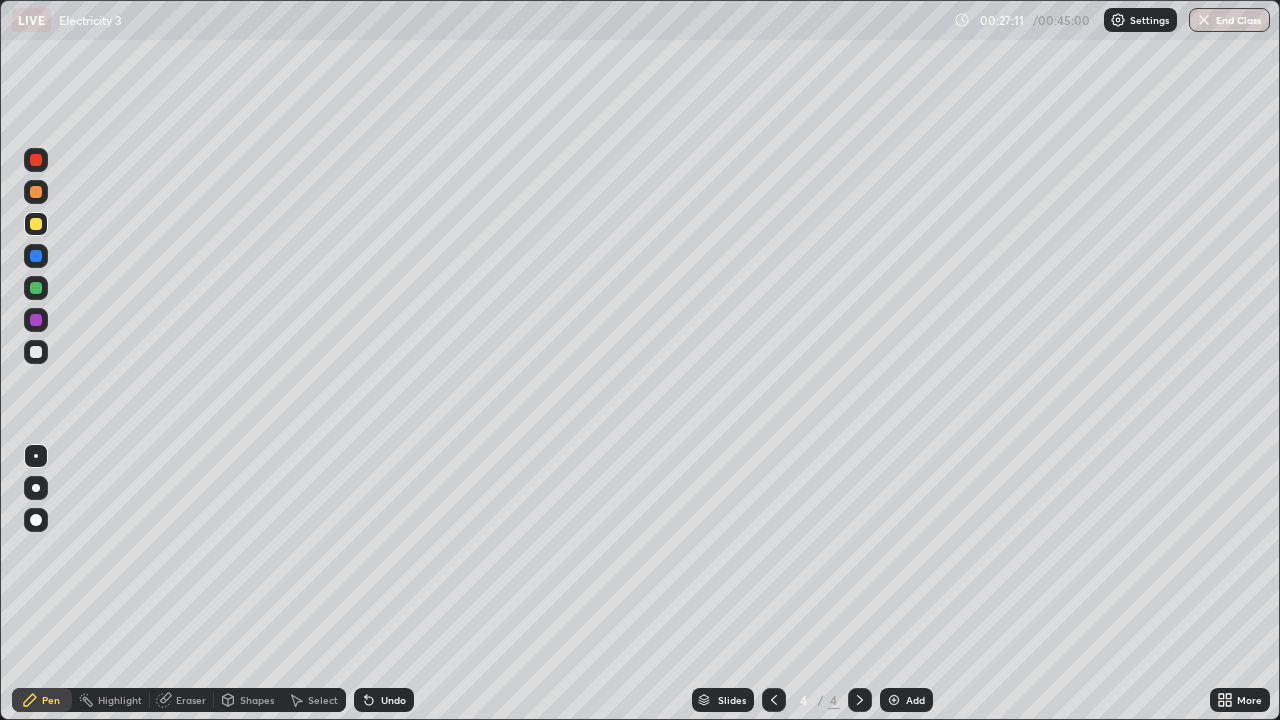 click at bounding box center (36, 320) 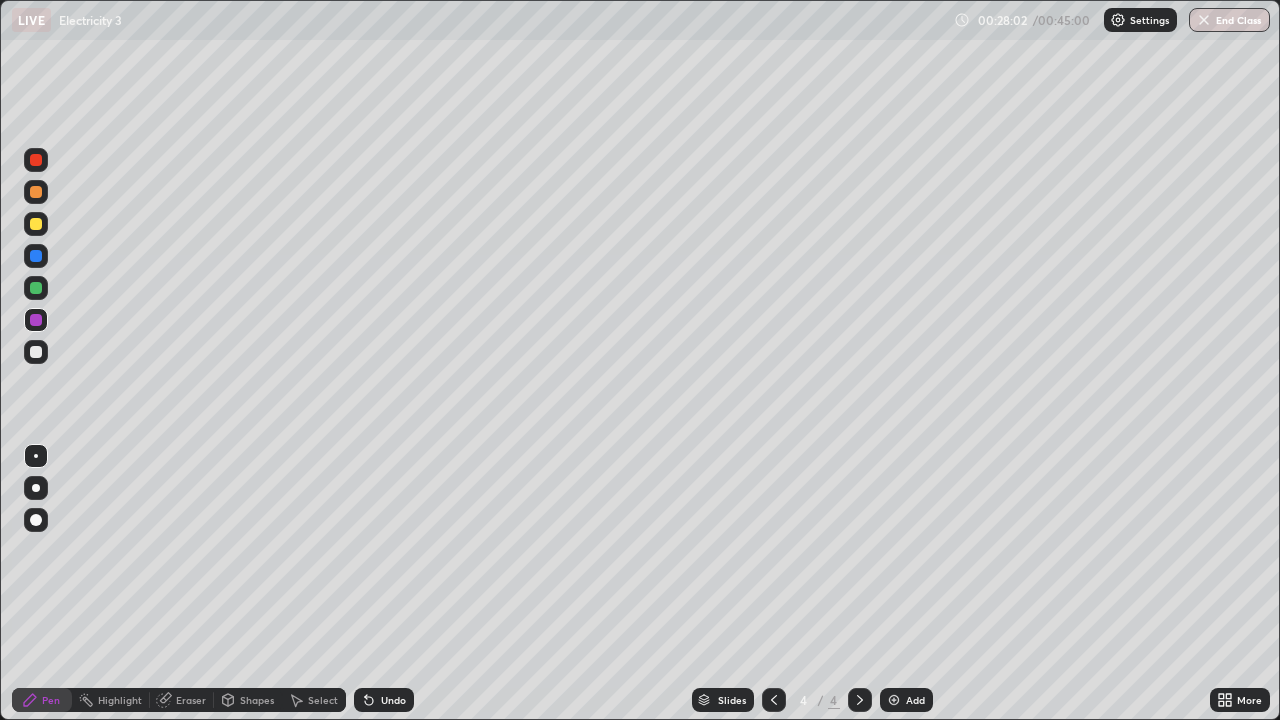 click on "Add" at bounding box center (915, 700) 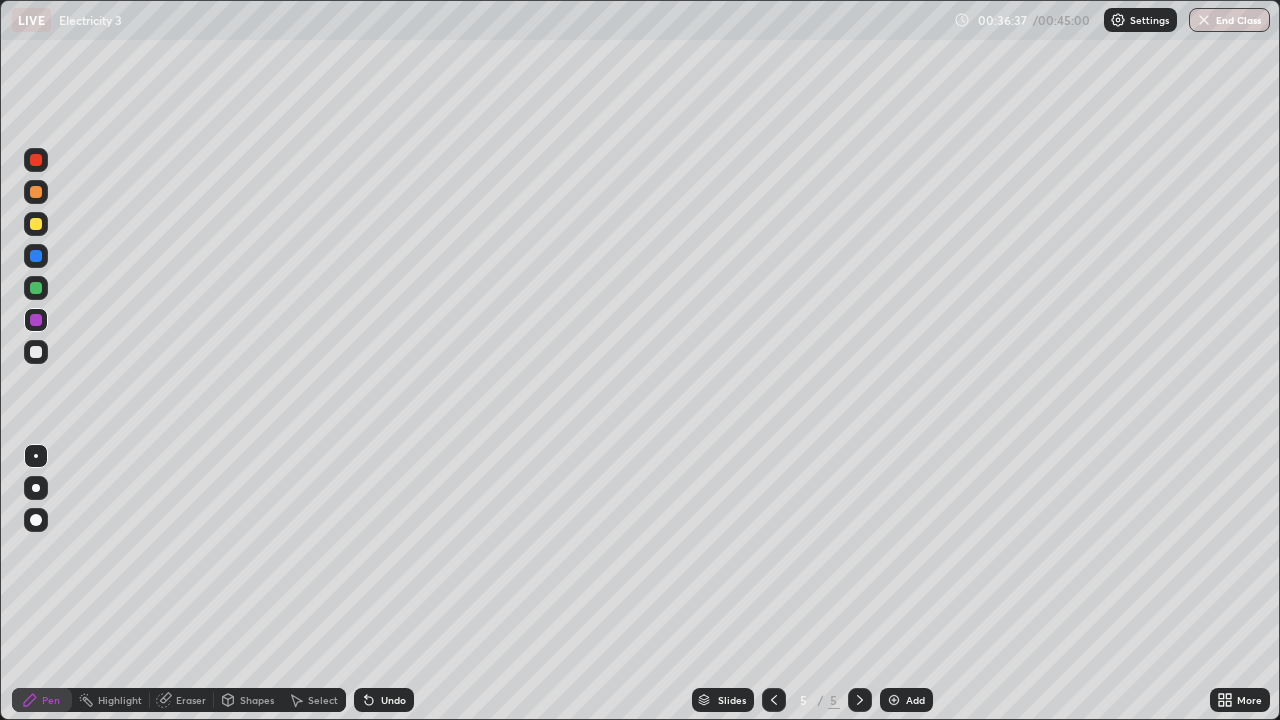 click on "Add" at bounding box center (915, 700) 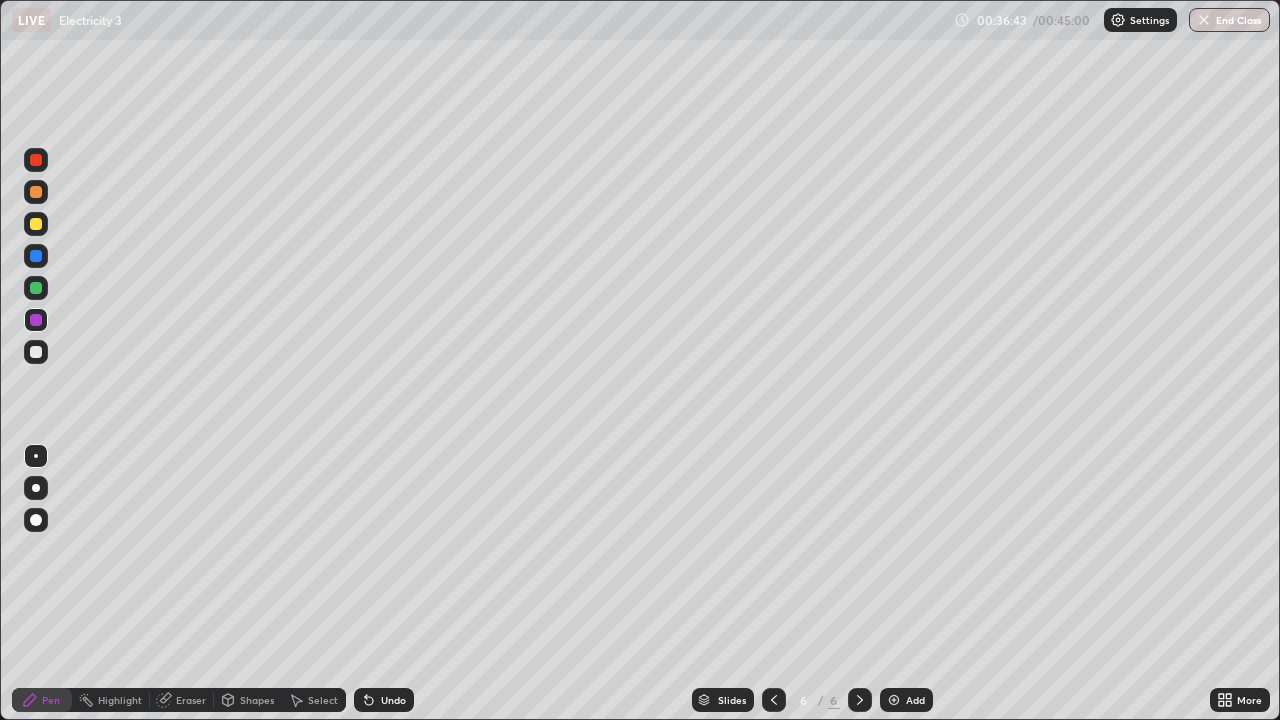 click at bounding box center (36, 224) 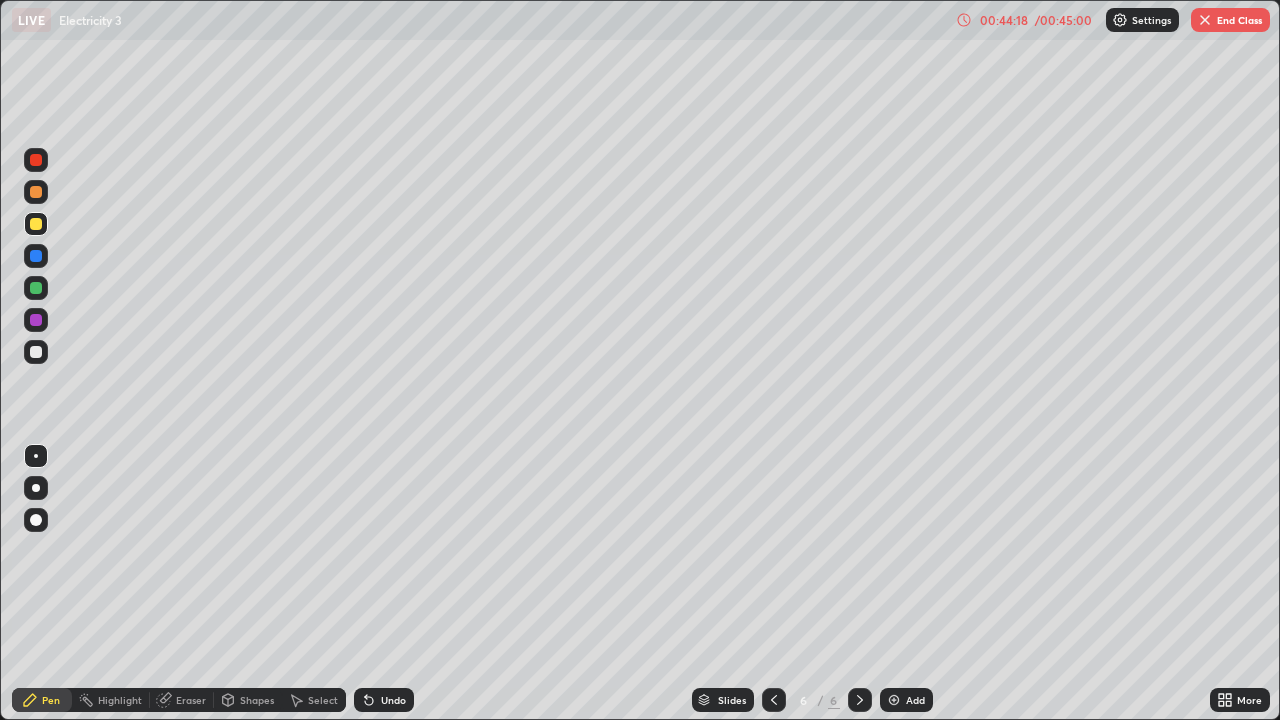 click on "Undo" at bounding box center [393, 700] 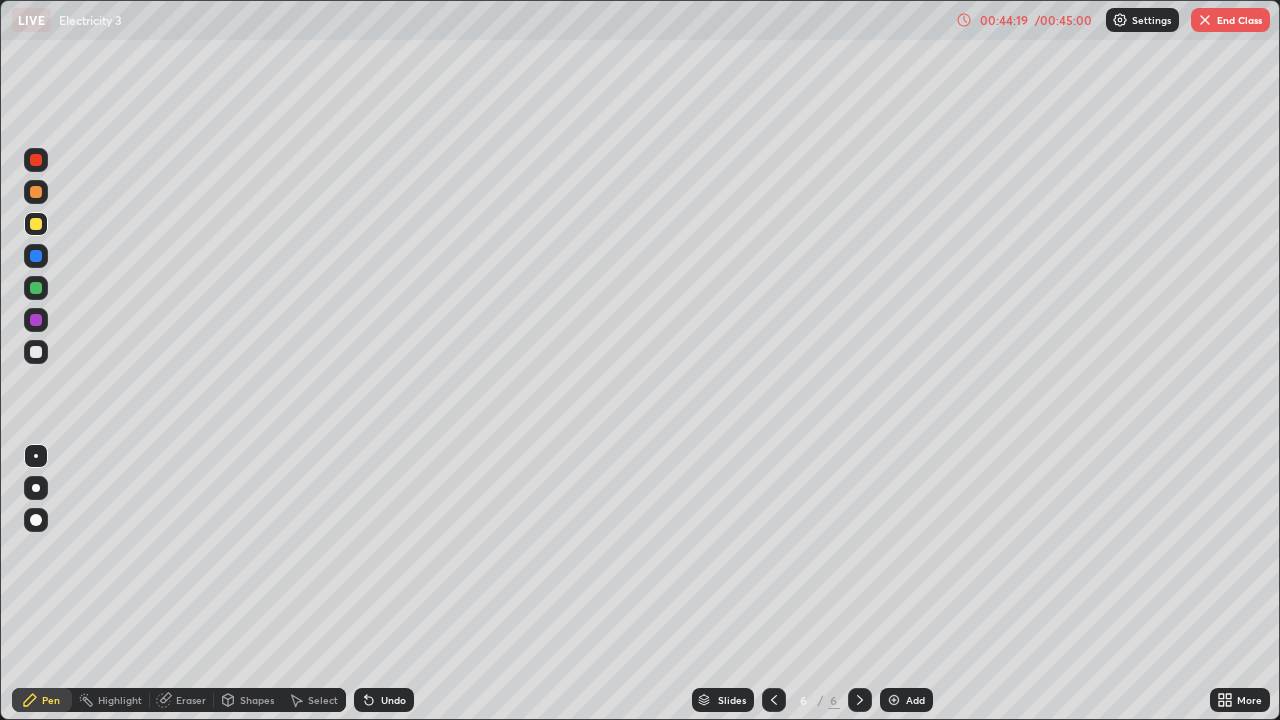 click on "Undo" at bounding box center [393, 700] 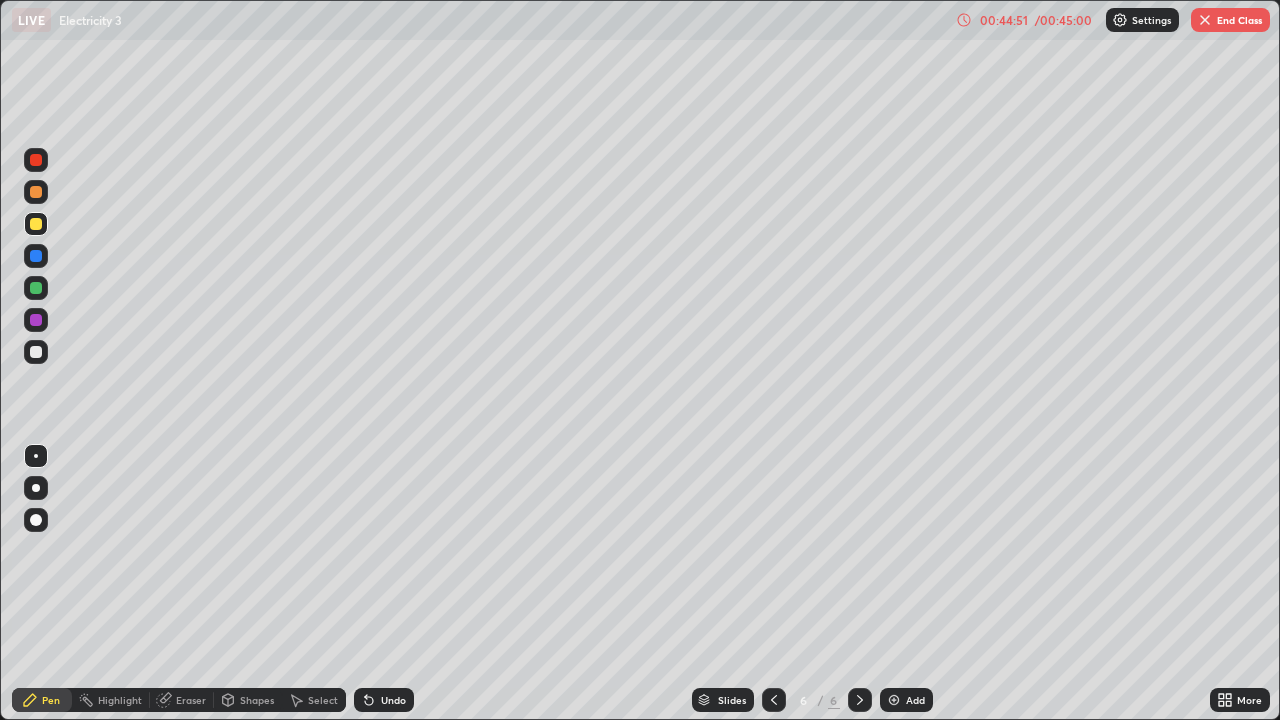 click at bounding box center (36, 320) 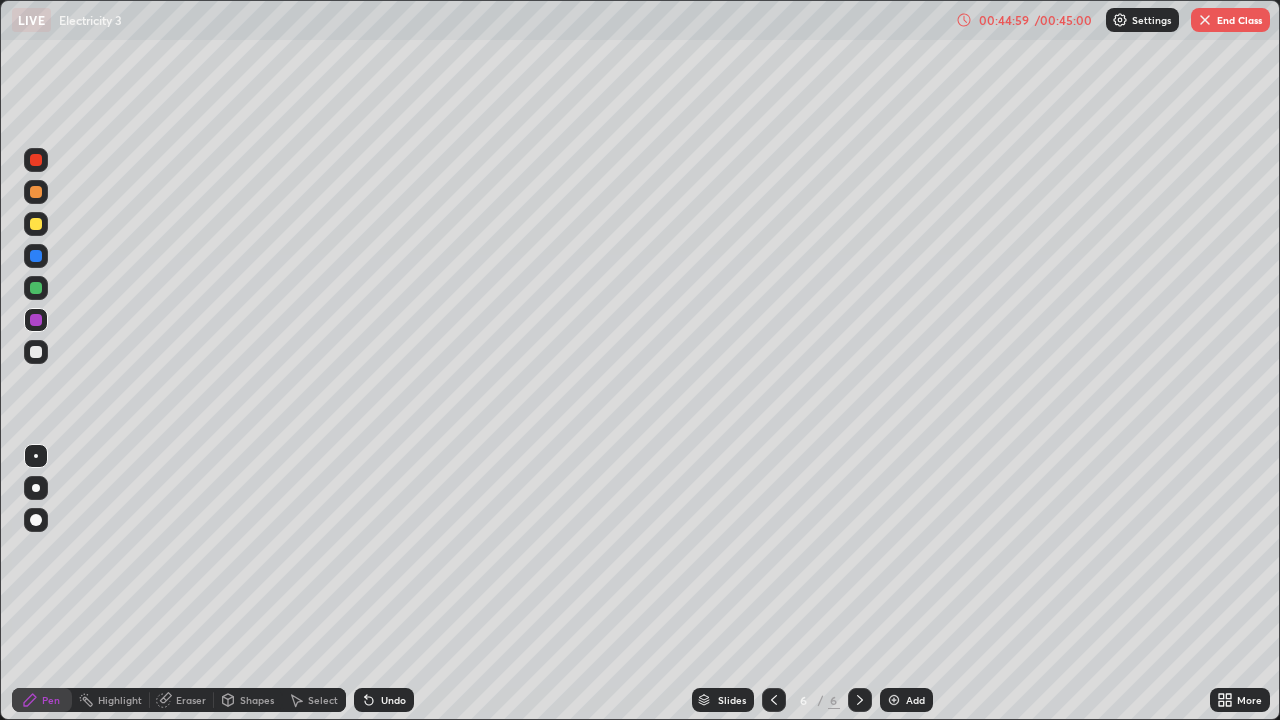 click on "Undo" at bounding box center (384, 700) 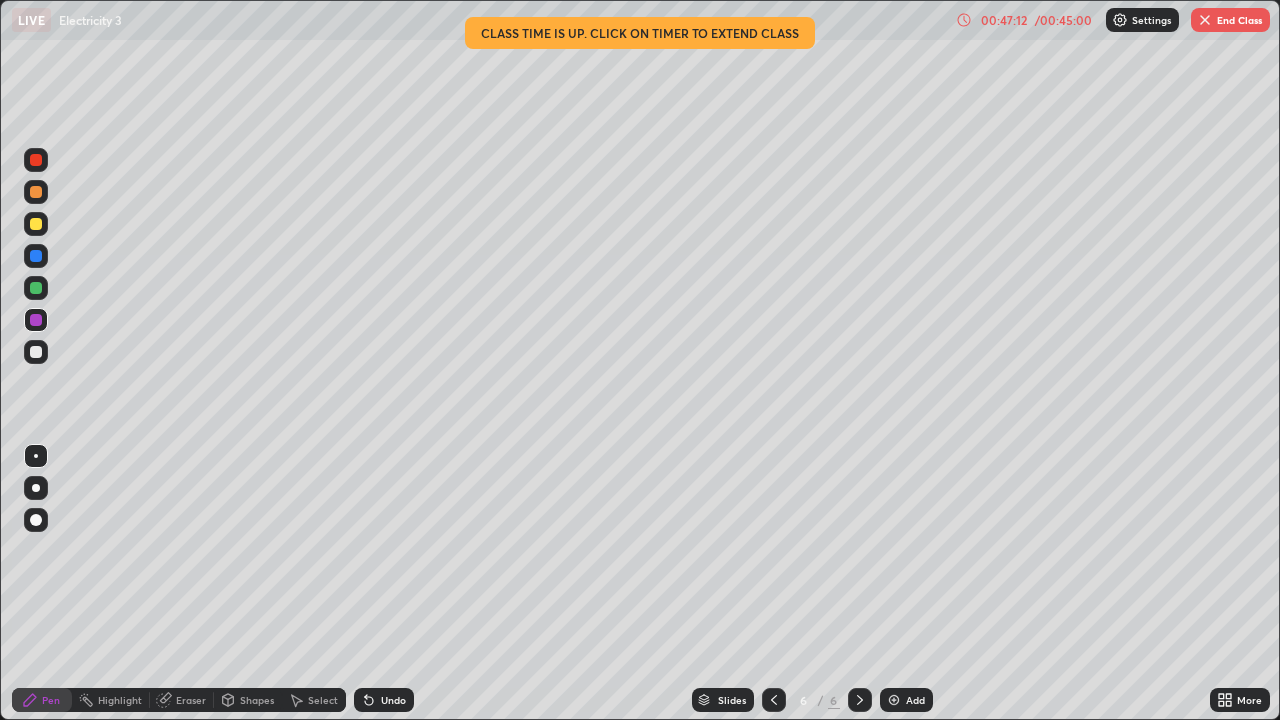 click on "End Class" at bounding box center (1230, 20) 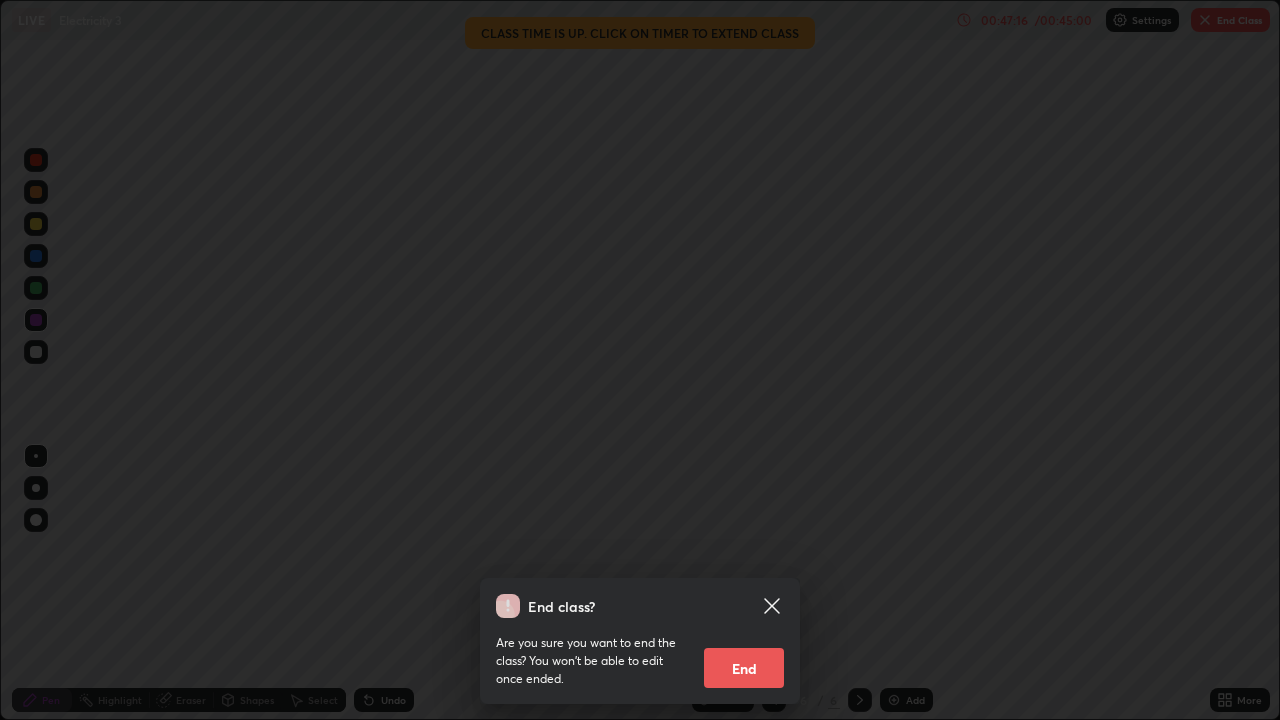 click on "End" at bounding box center [744, 668] 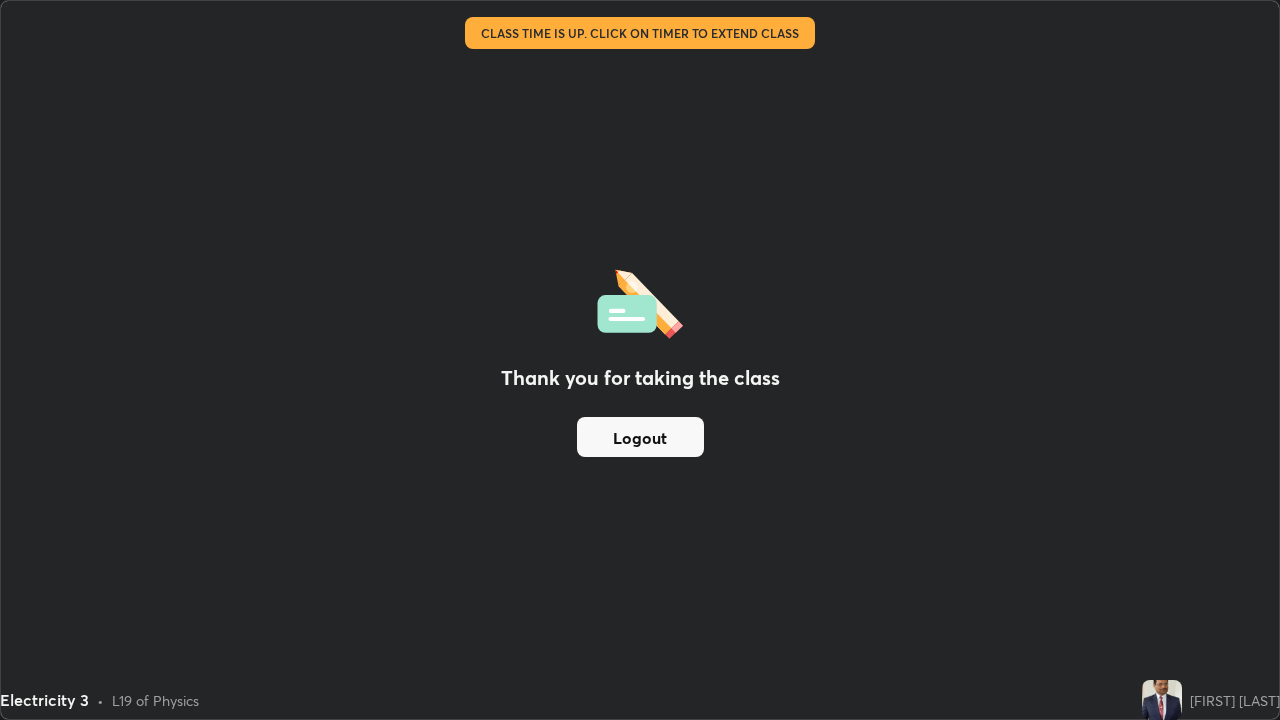 click on "Thank you for taking the class Logout" at bounding box center (640, 360) 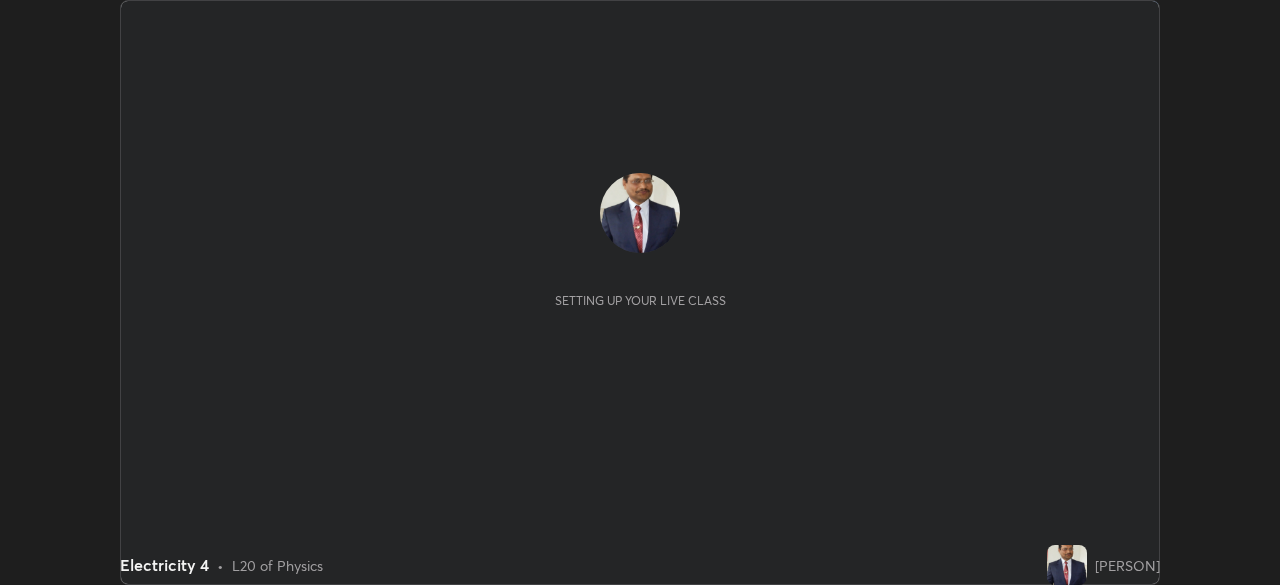 scroll, scrollTop: 0, scrollLeft: 0, axis: both 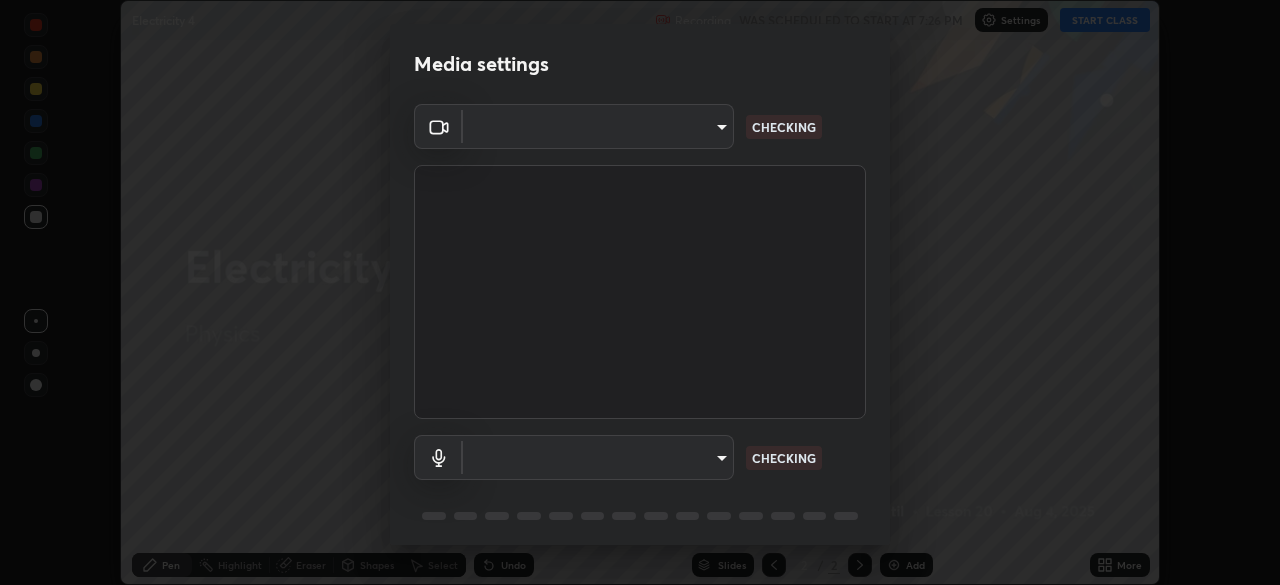type on "55598c20c3627f74fde2fa62c56176c6afd958eb63f7086a397ce1464aa3371d" 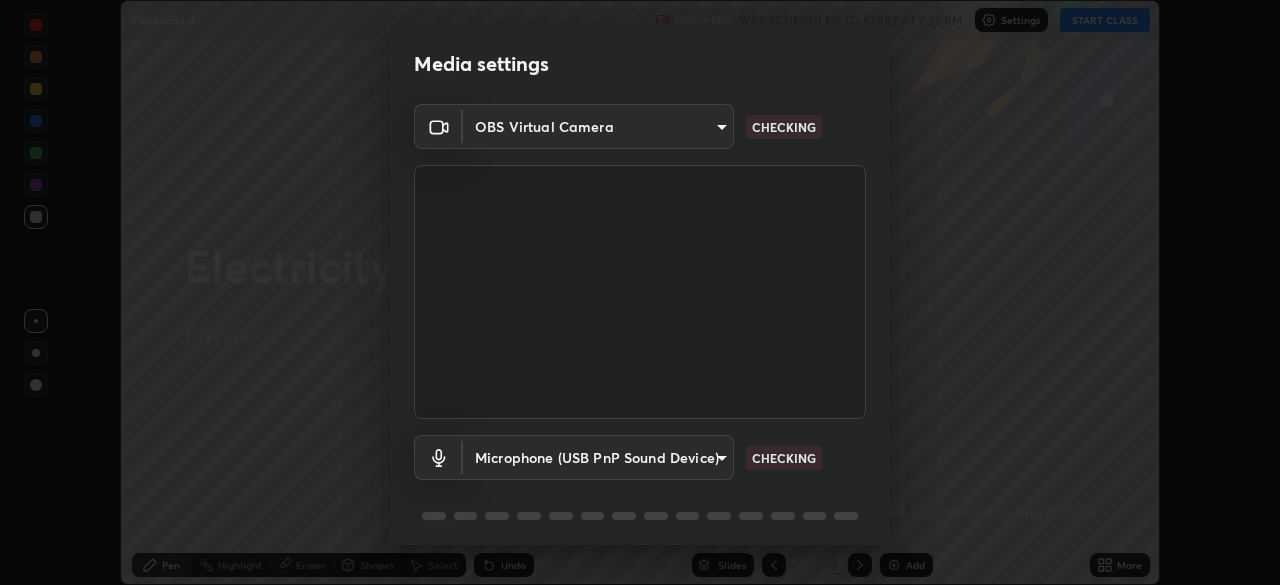 scroll, scrollTop: 71, scrollLeft: 0, axis: vertical 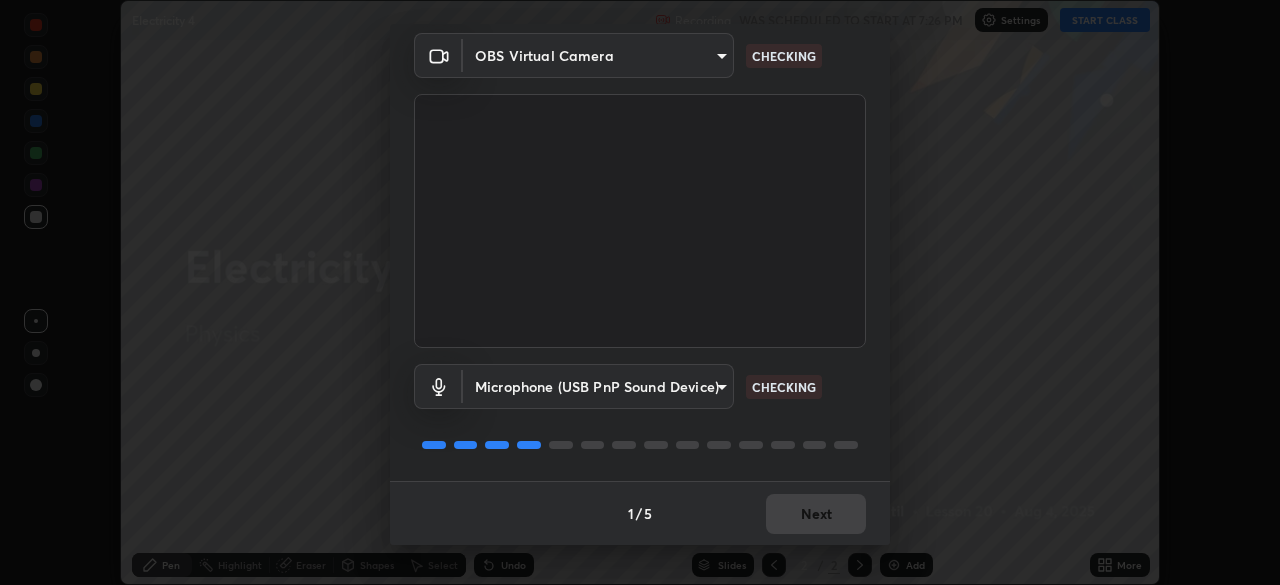 click on "1 / 5 Next" at bounding box center (640, 513) 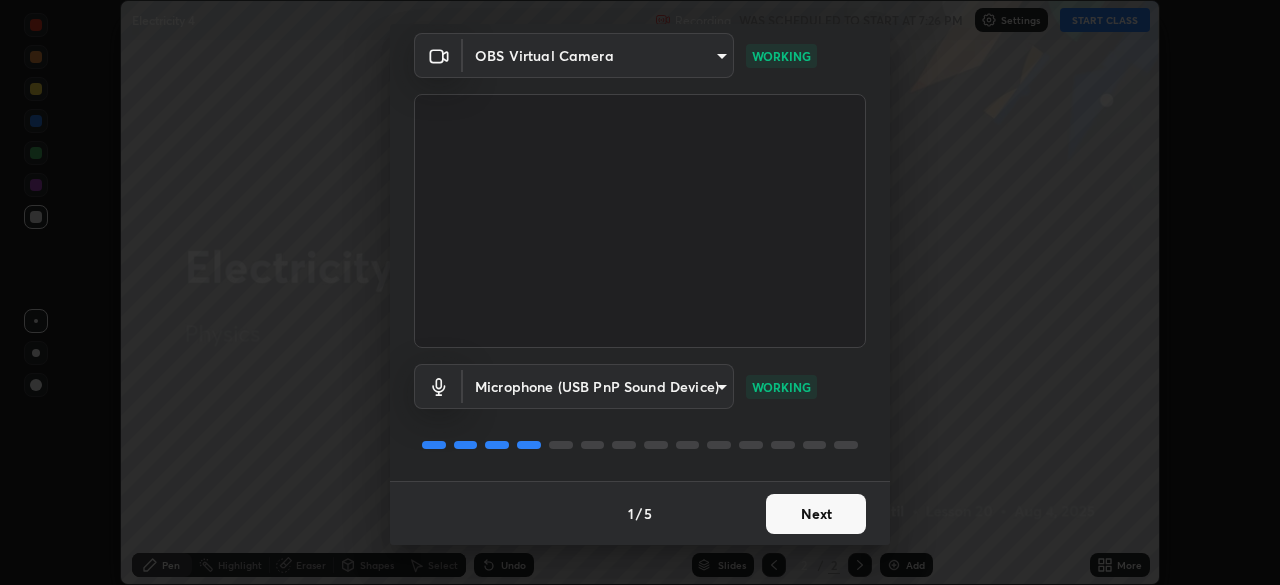 click on "Next" at bounding box center (816, 514) 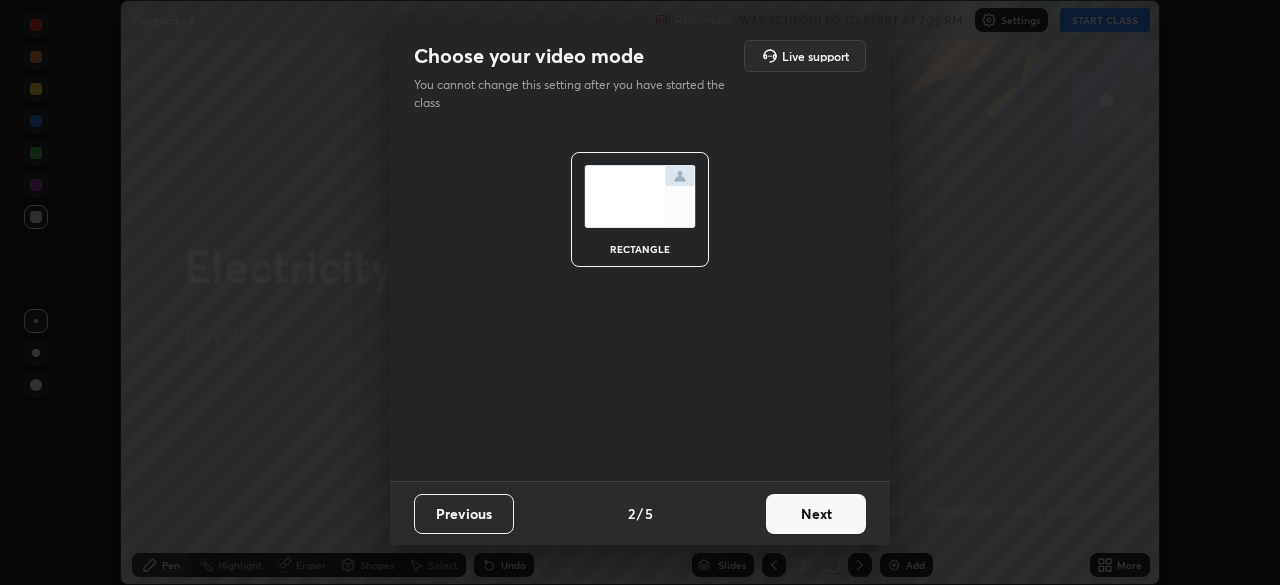 click on "Next" at bounding box center [816, 514] 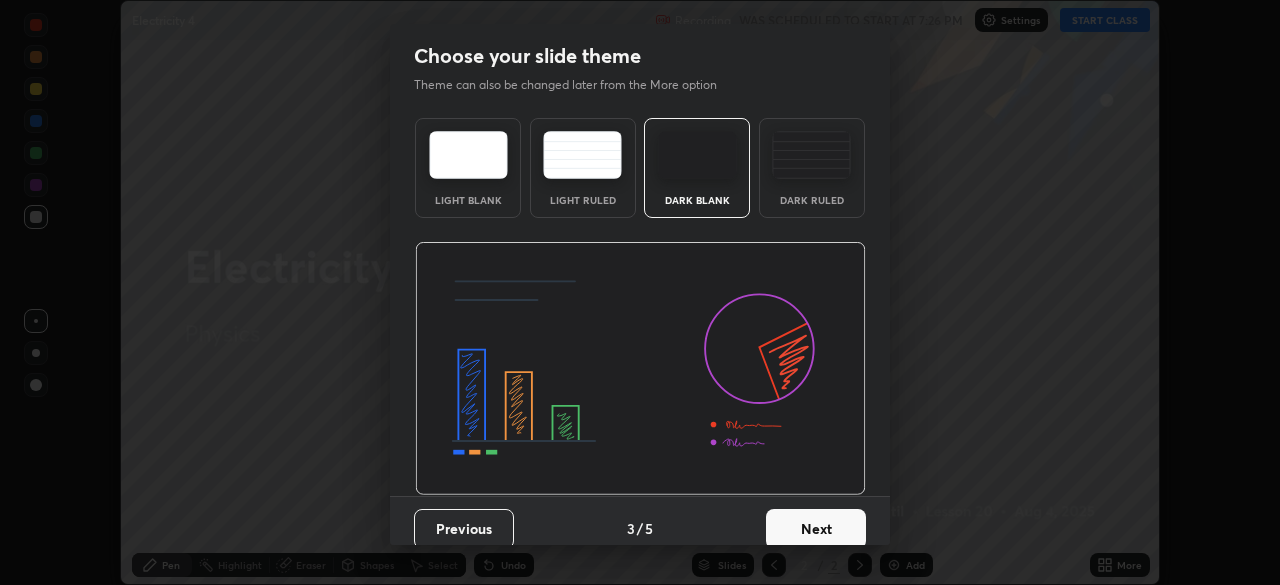 click on "Next" at bounding box center (816, 529) 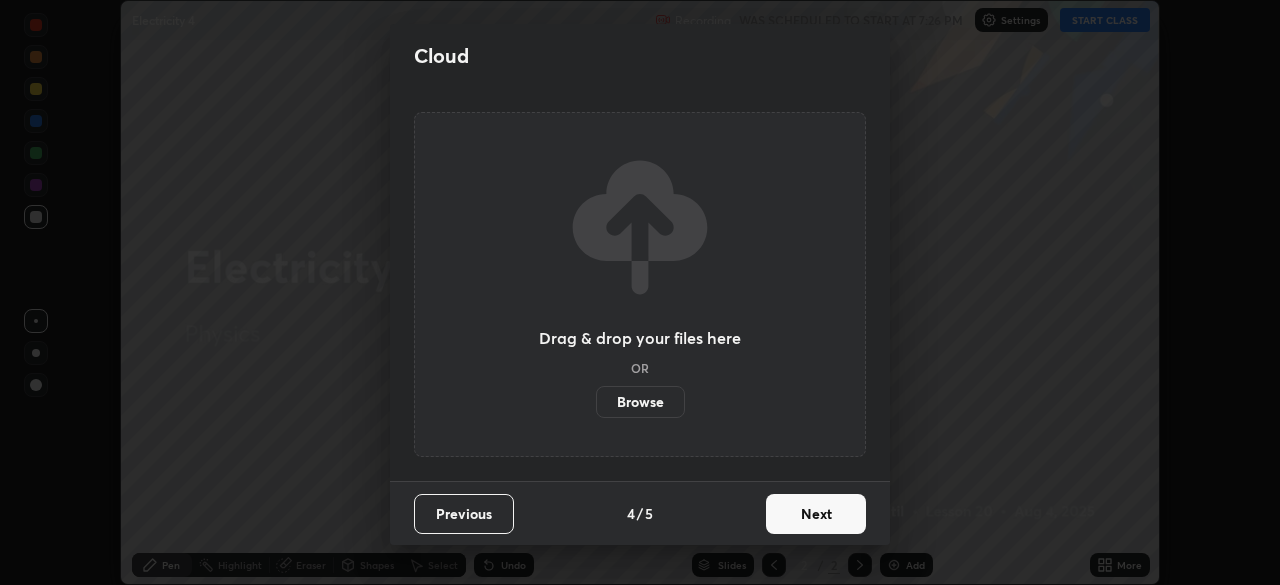 click on "Next" at bounding box center (816, 514) 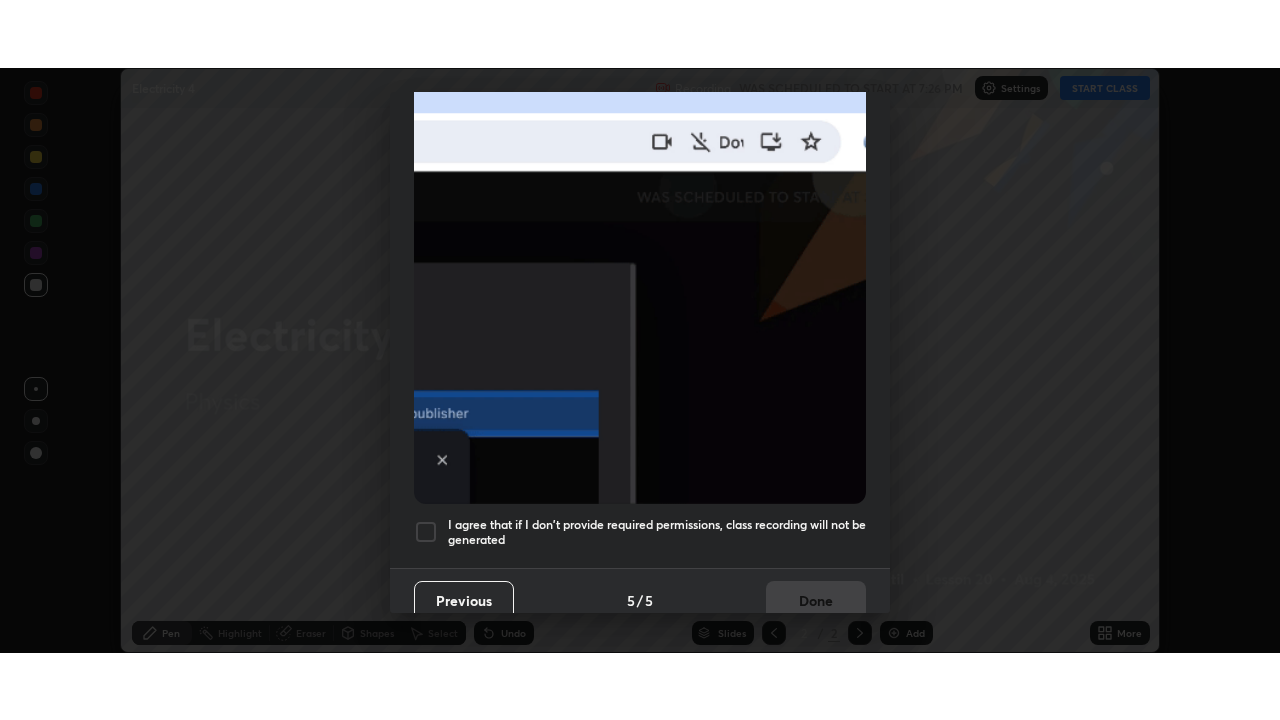 scroll, scrollTop: 479, scrollLeft: 0, axis: vertical 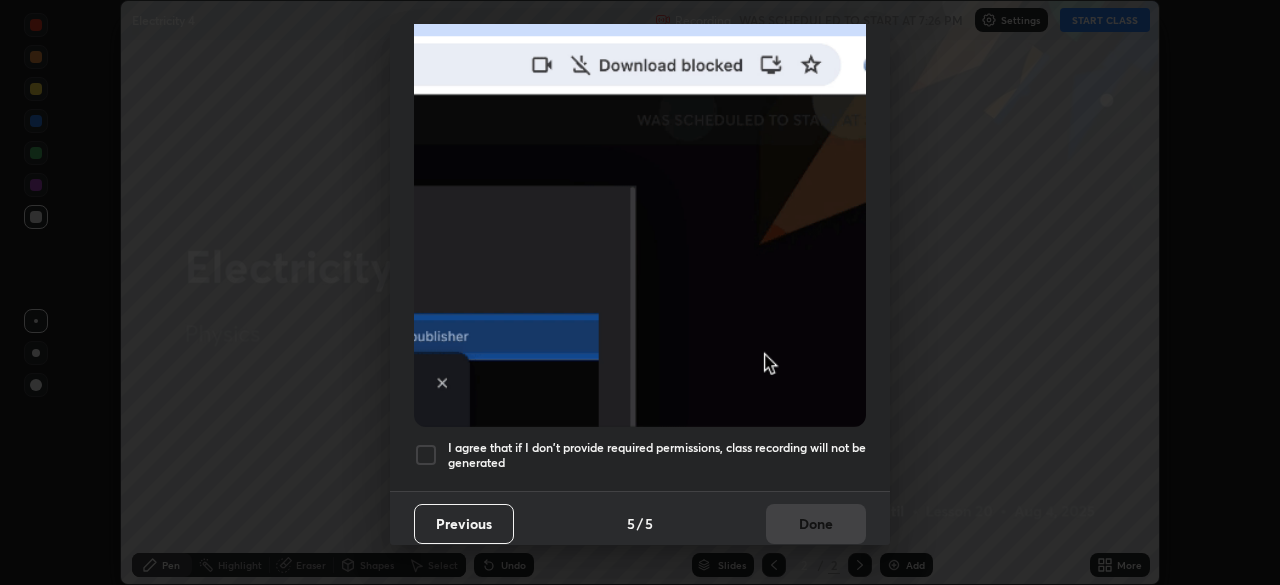 click at bounding box center [426, 455] 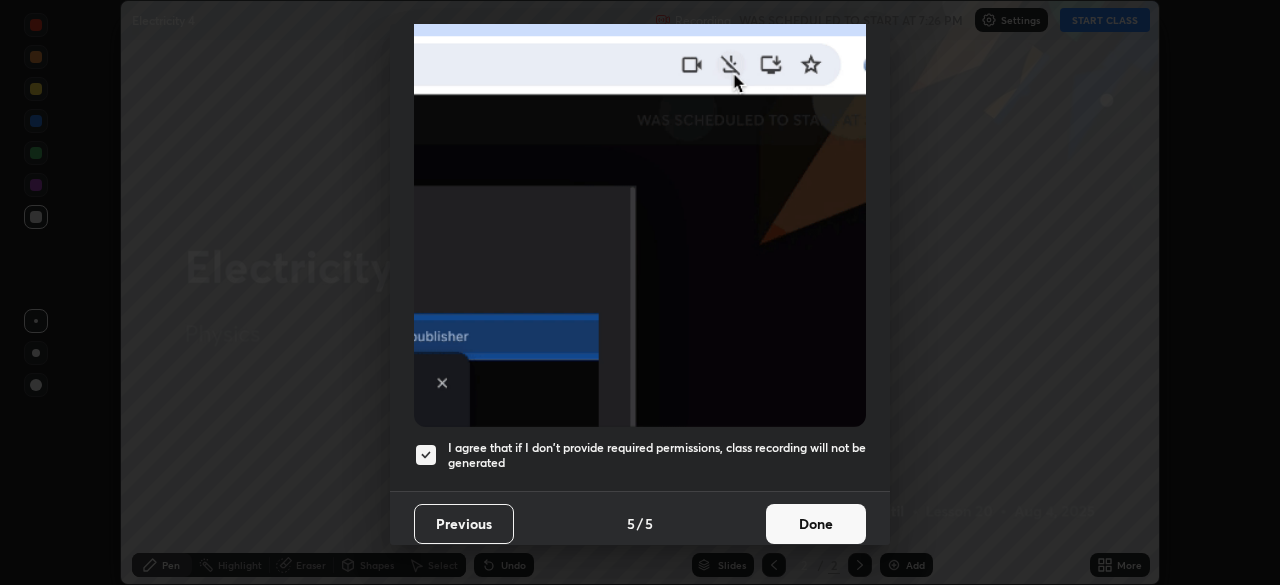 click on "Done" at bounding box center (816, 524) 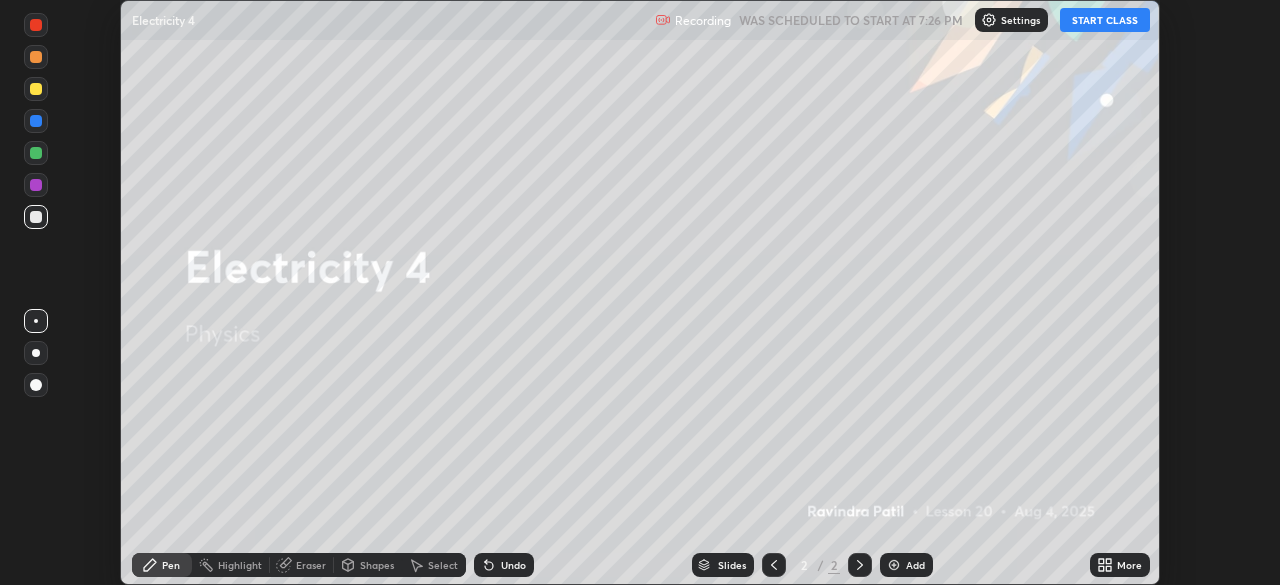 click on "START CLASS" at bounding box center (1105, 20) 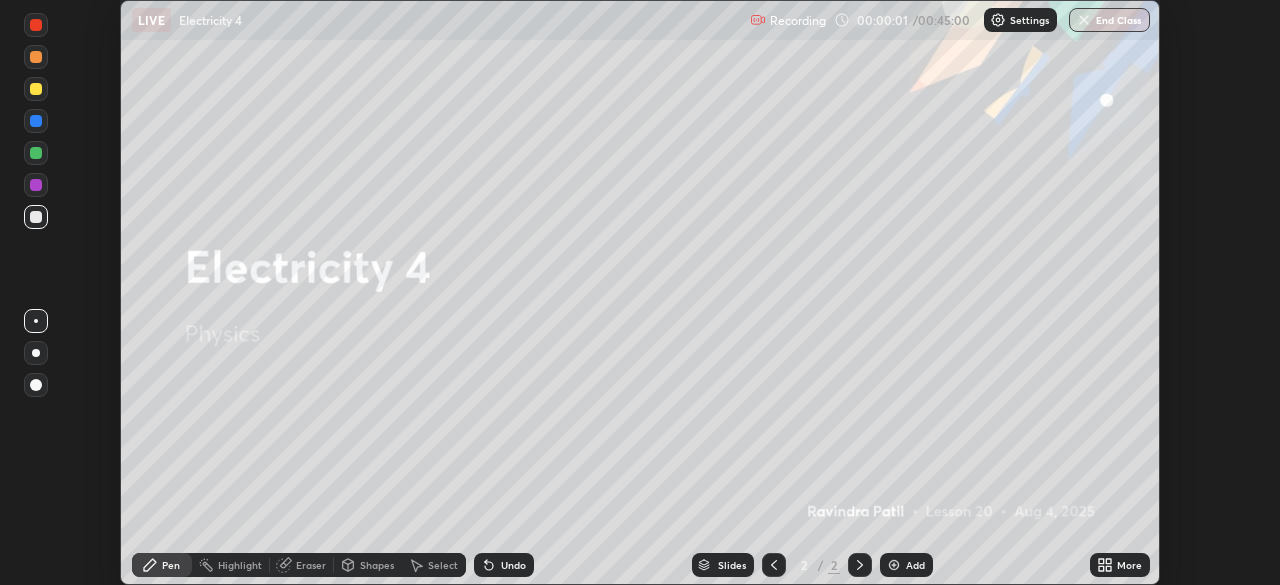 click 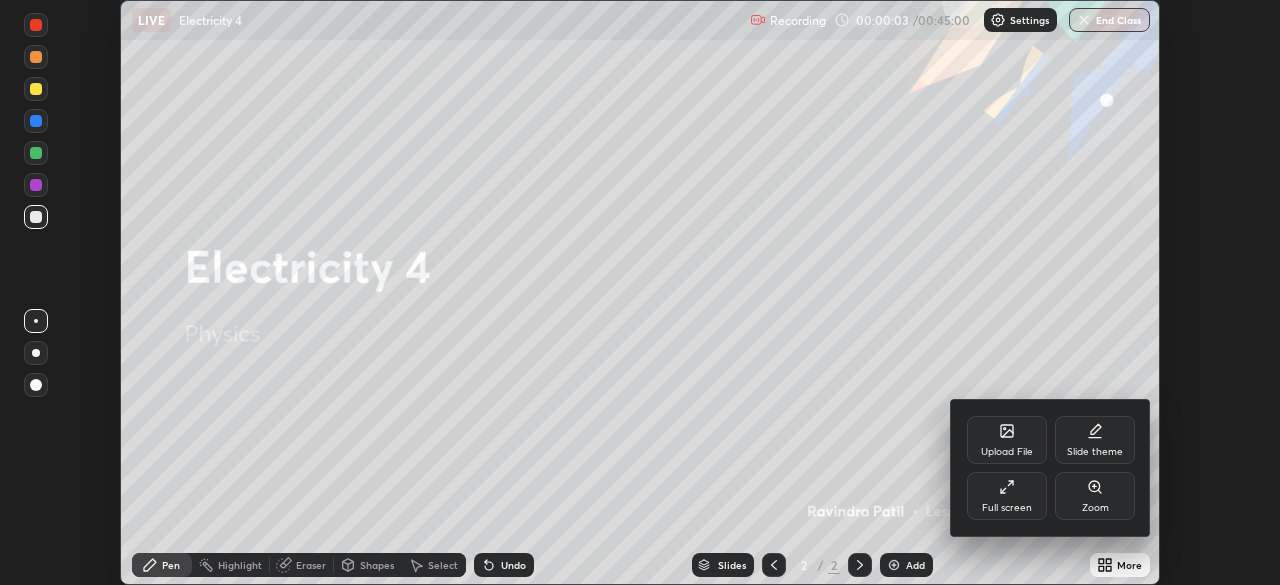 click on "Full screen" at bounding box center (1007, 496) 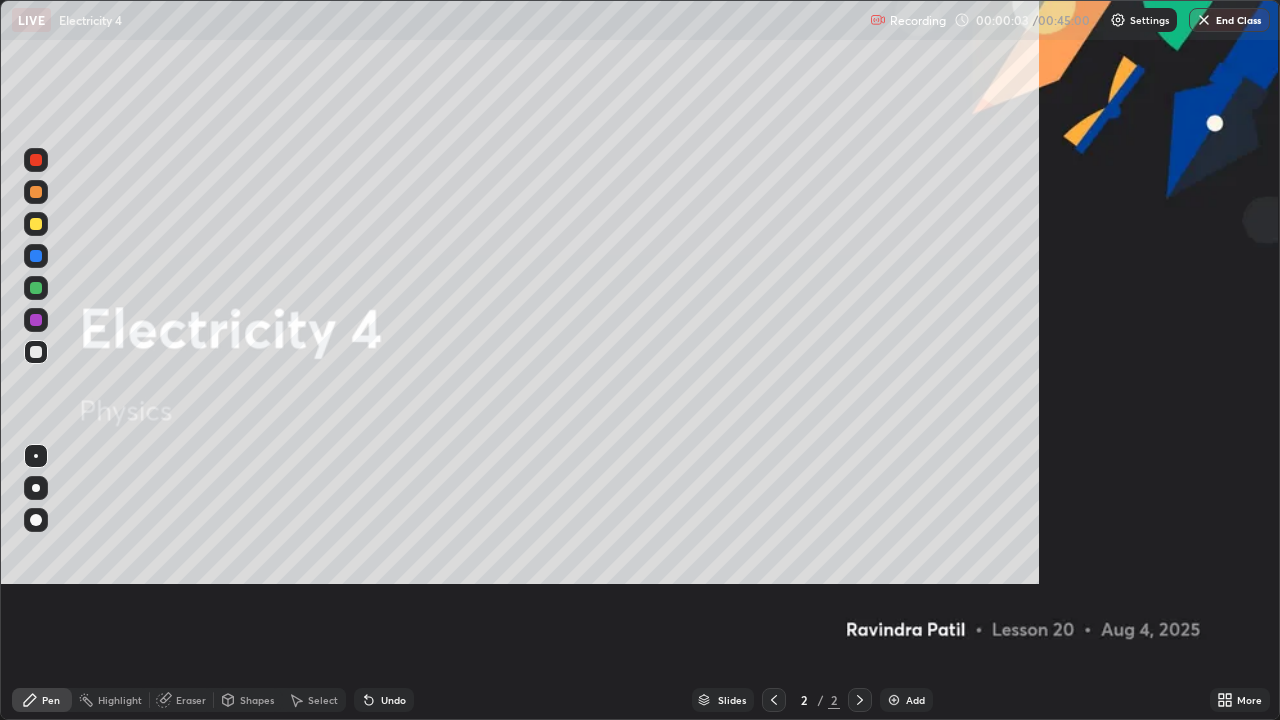 scroll, scrollTop: 99280, scrollLeft: 98720, axis: both 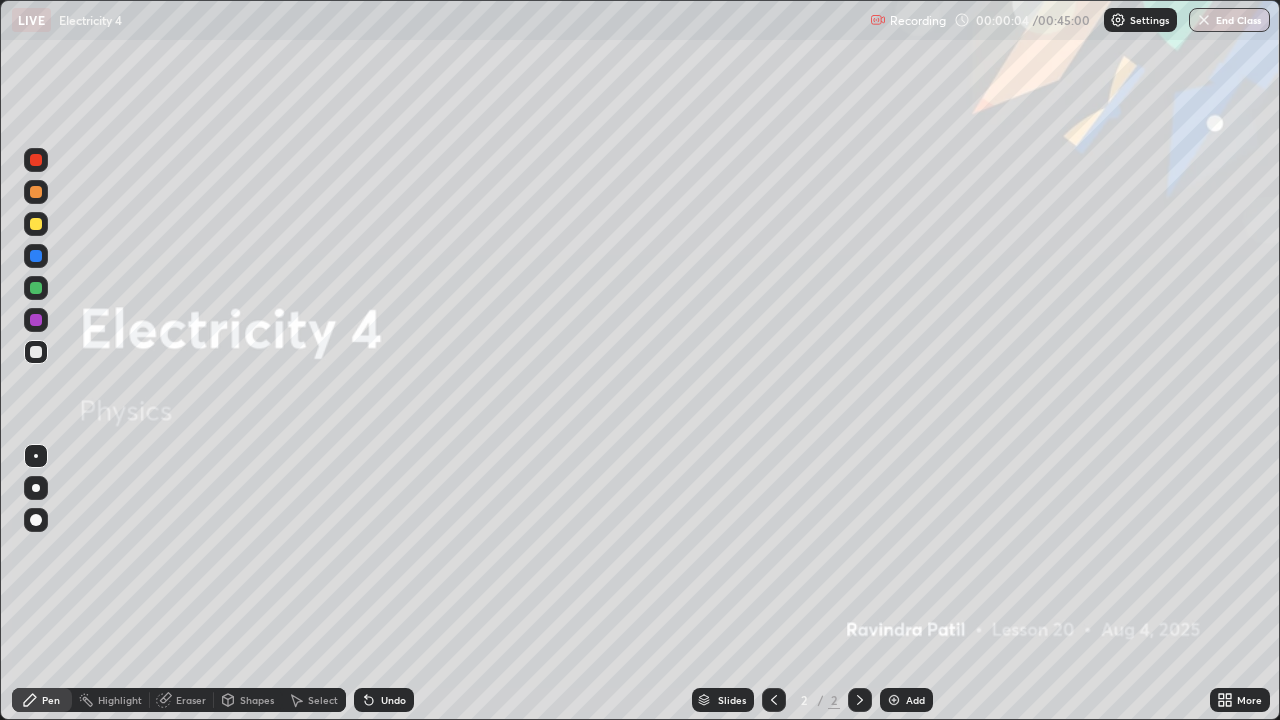click on "Add" at bounding box center [915, 700] 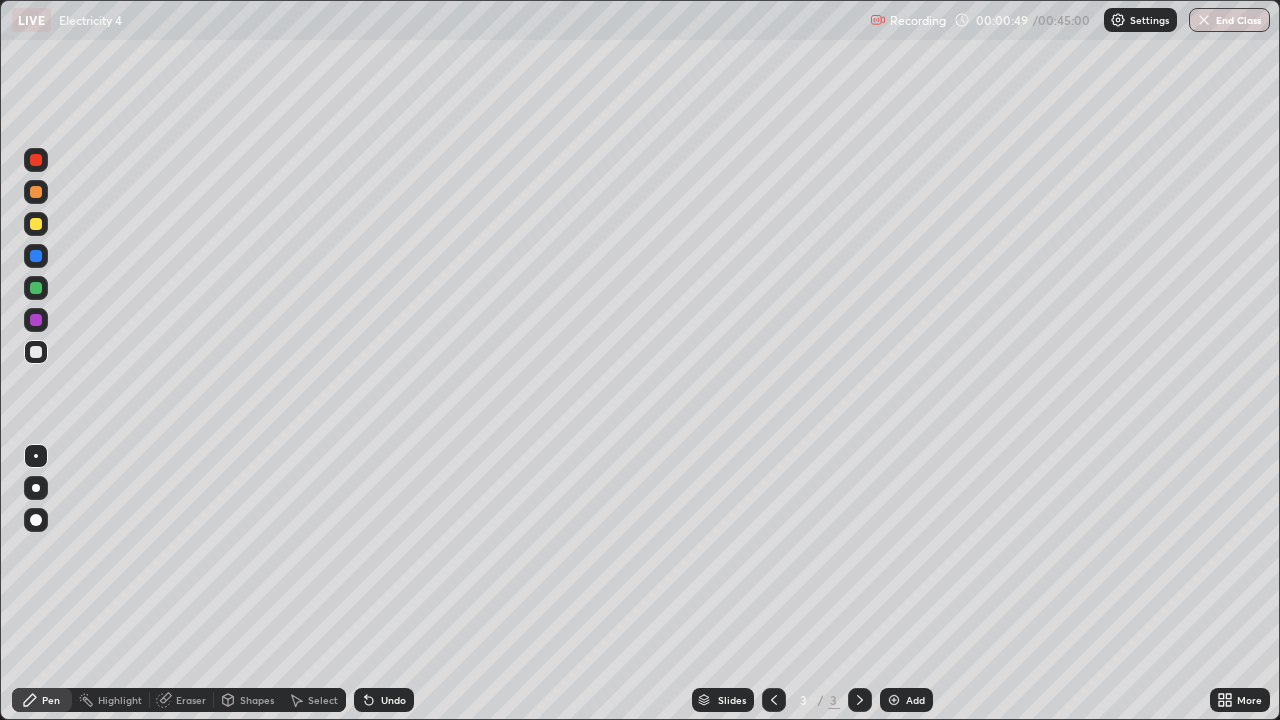 click on "Undo" at bounding box center (393, 700) 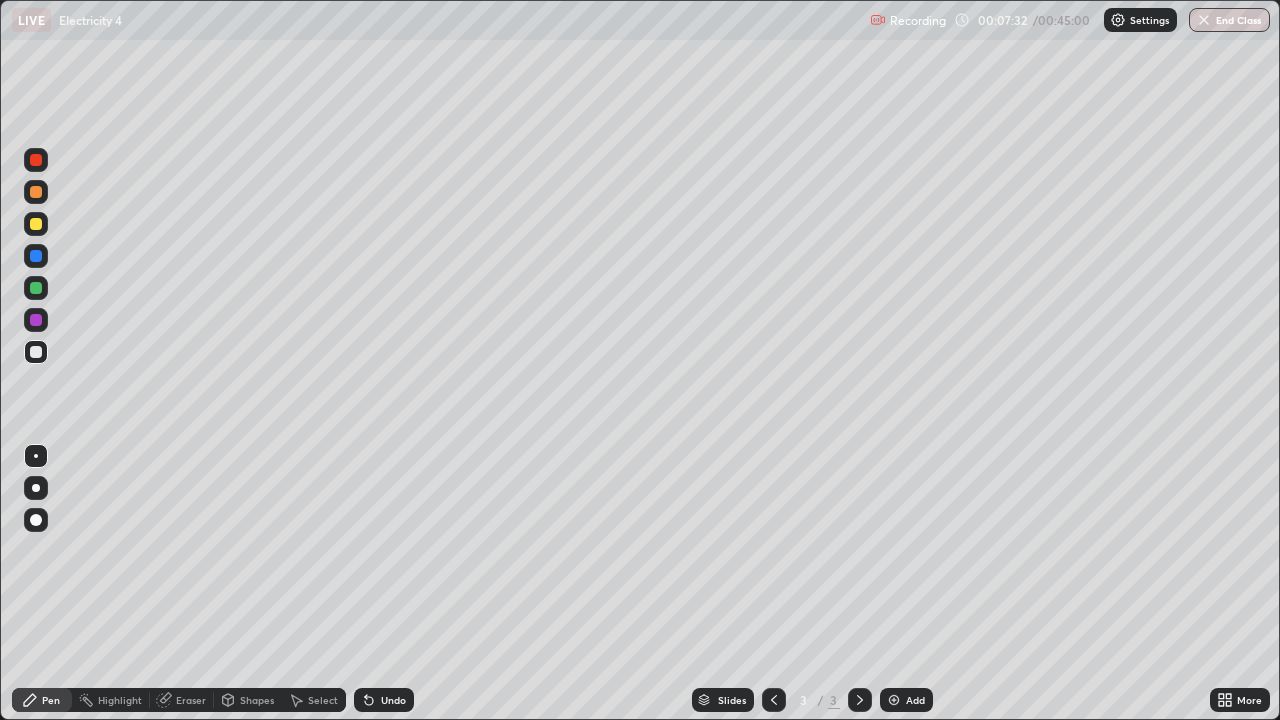 click on "Add" at bounding box center (915, 700) 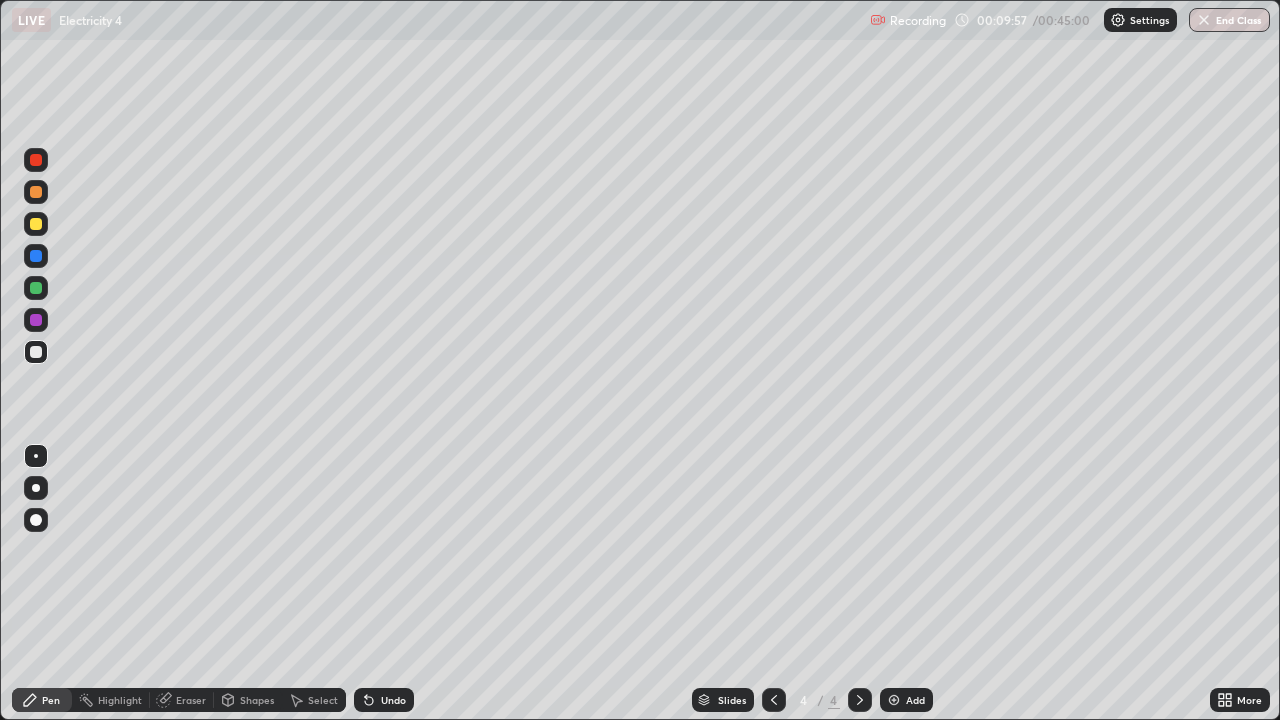 click on "Undo" at bounding box center (393, 700) 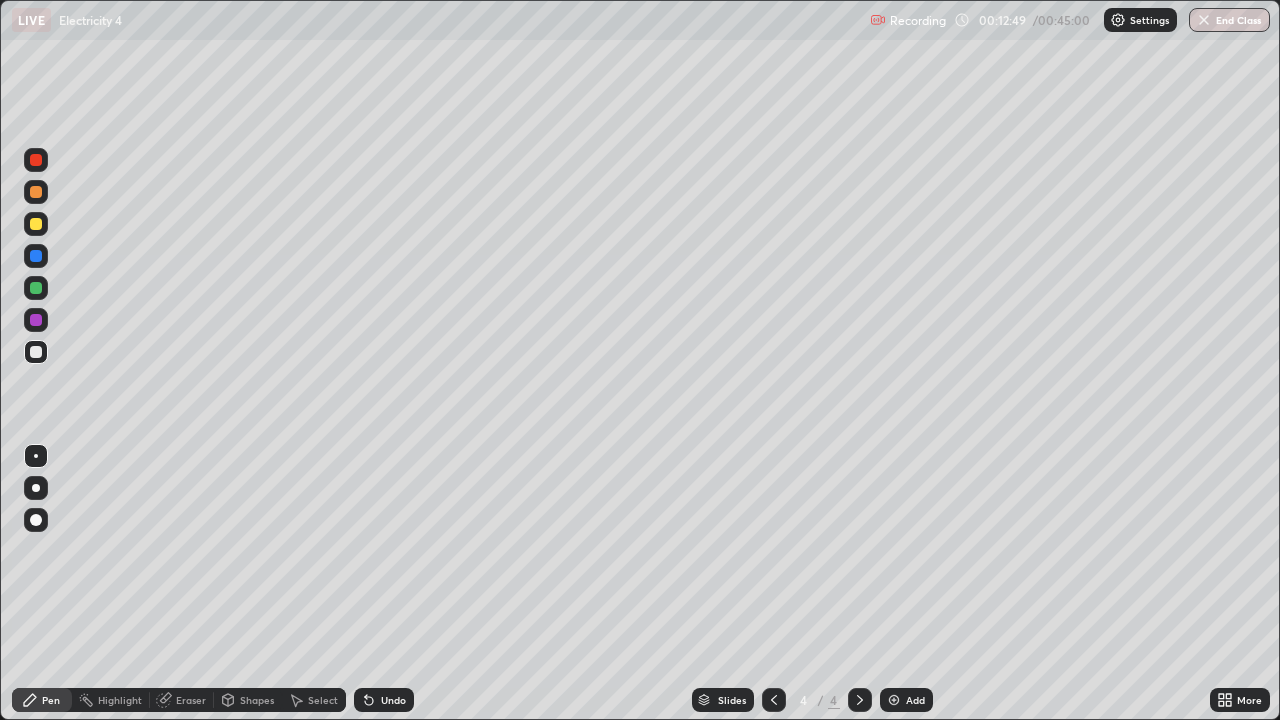 click on "Eraser" at bounding box center [191, 700] 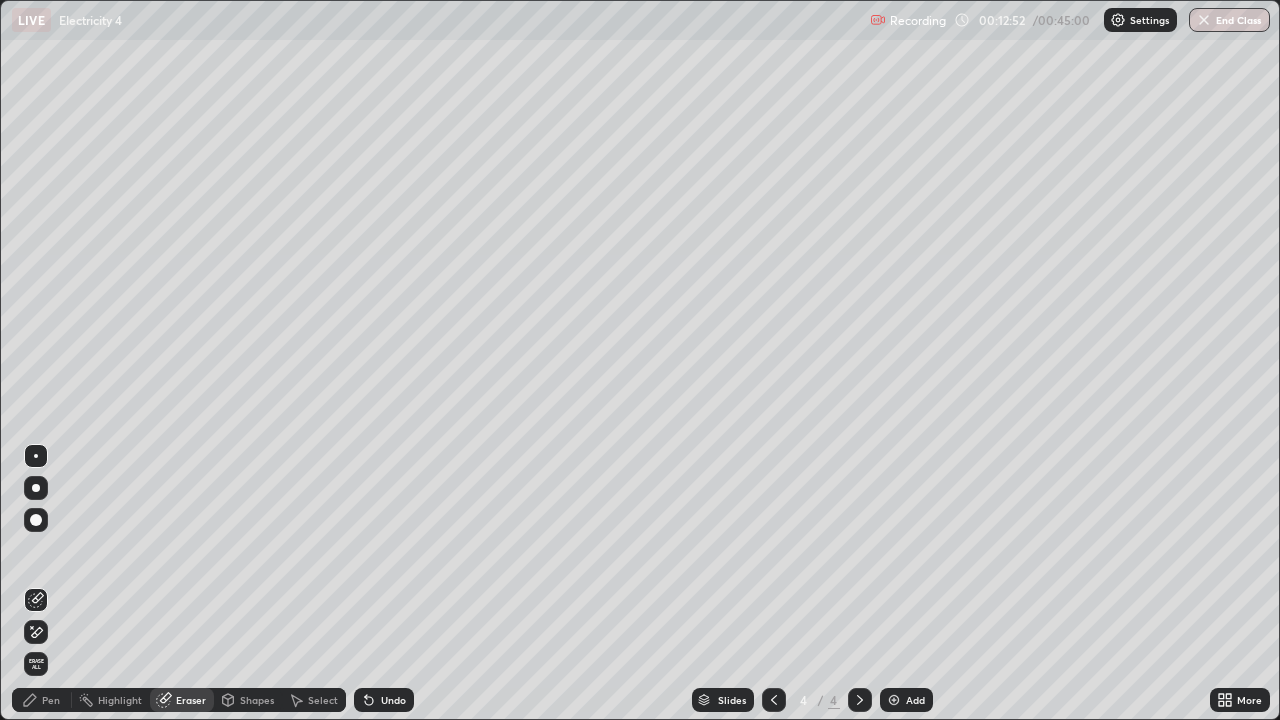 click on "Pen" at bounding box center [51, 700] 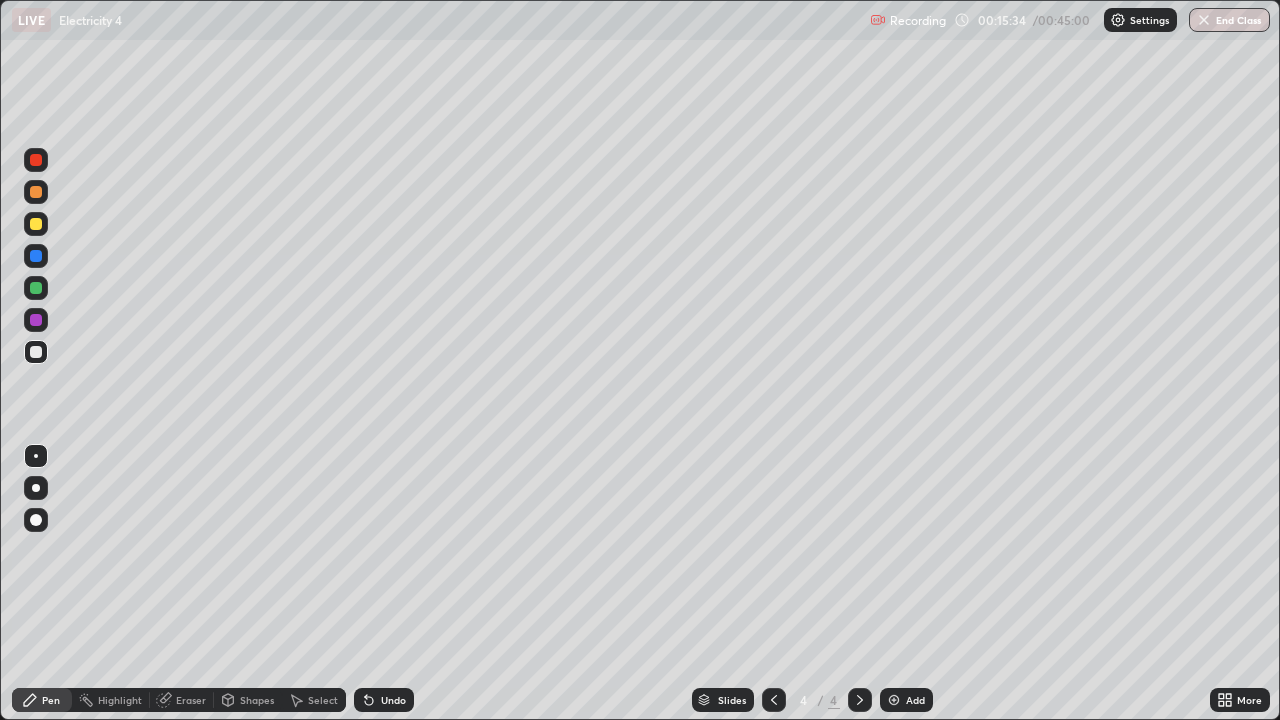 click on "Add" at bounding box center [915, 700] 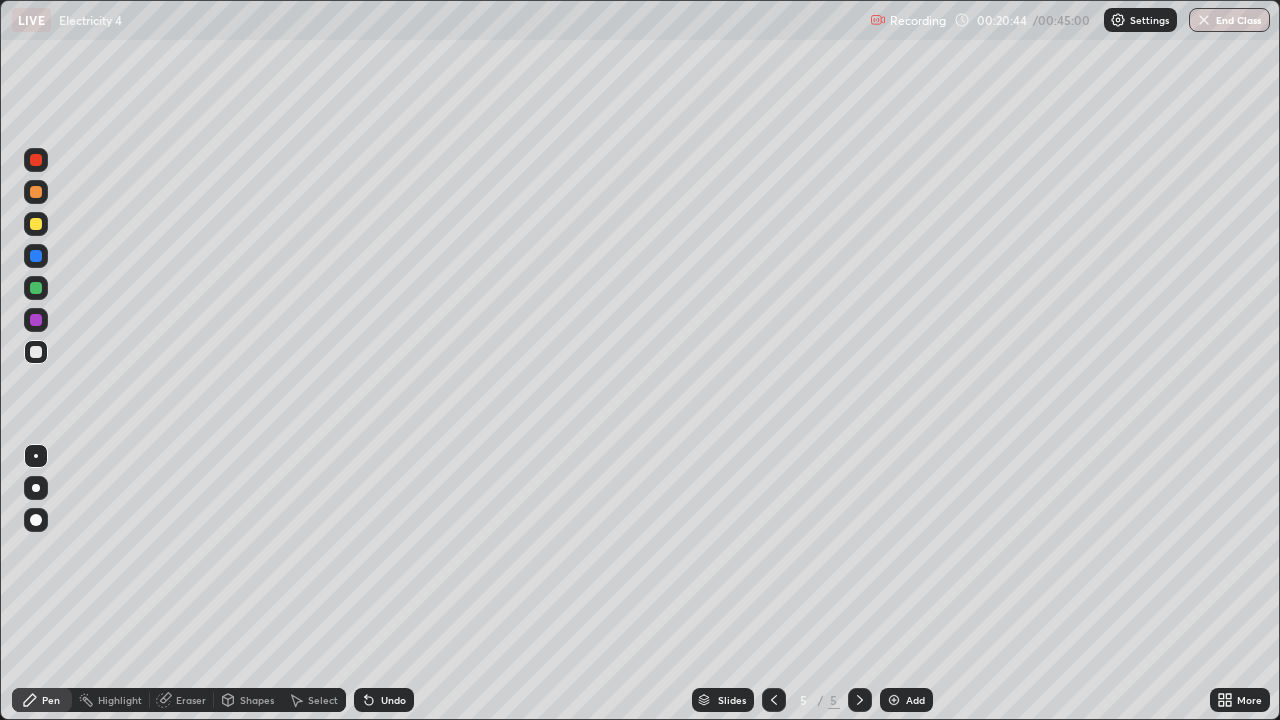 click on "Undo" at bounding box center [393, 700] 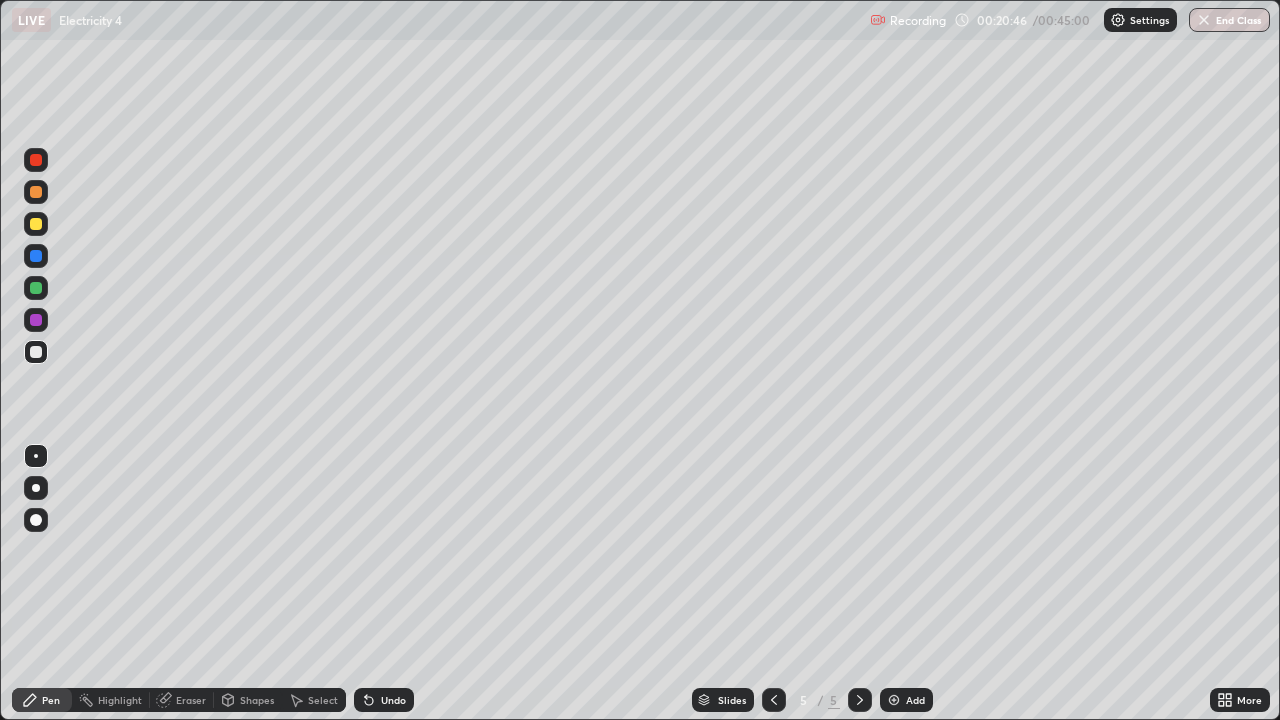 click on "Undo" at bounding box center [393, 700] 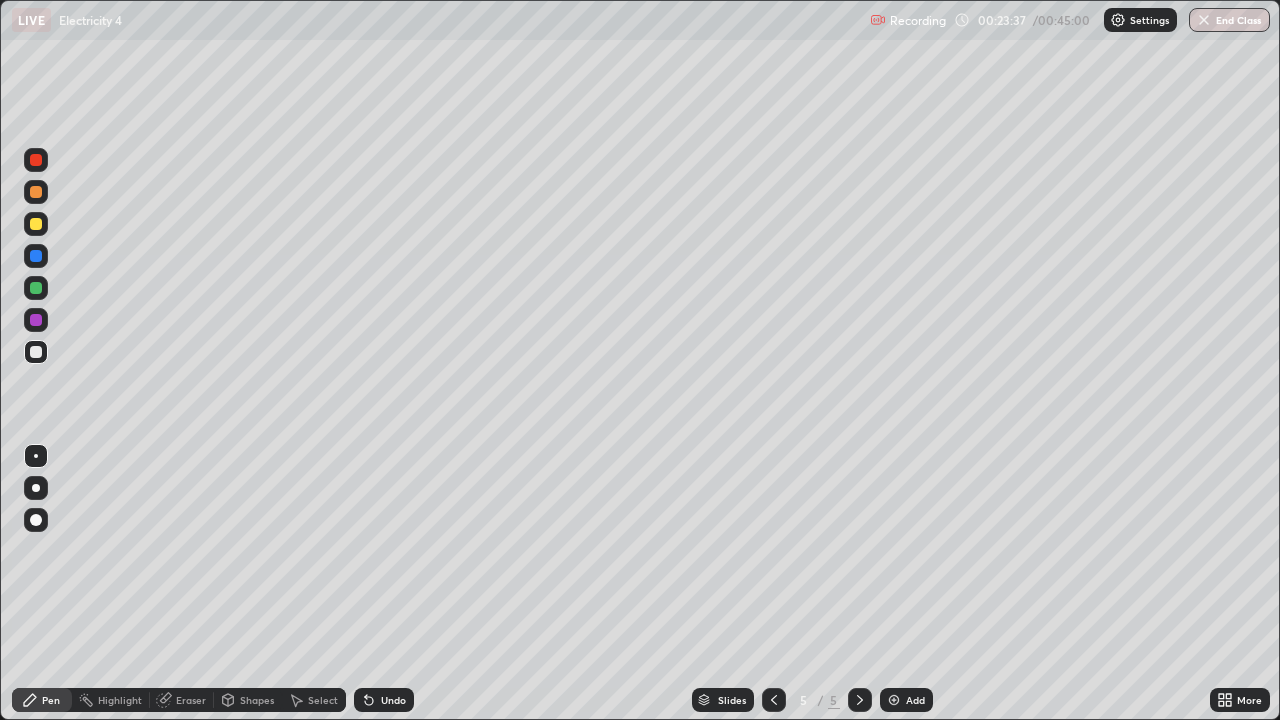 click on "Add" at bounding box center (906, 700) 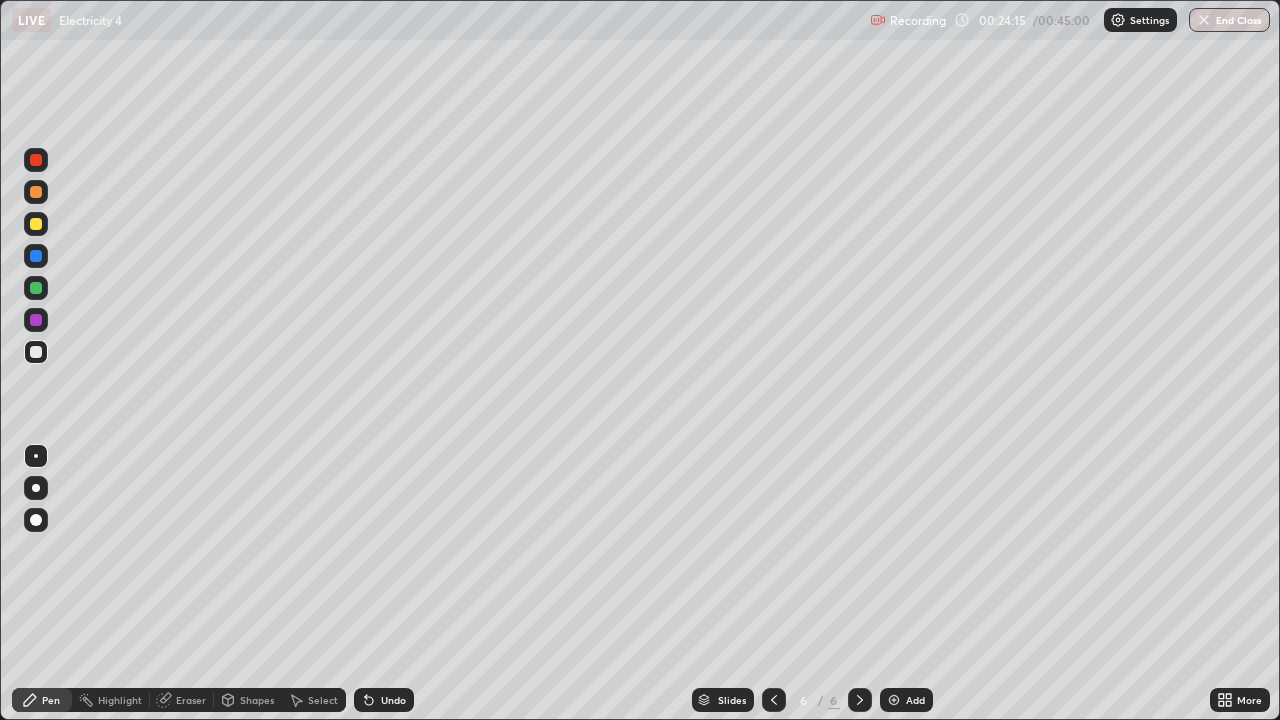 click on "Undo" at bounding box center (384, 700) 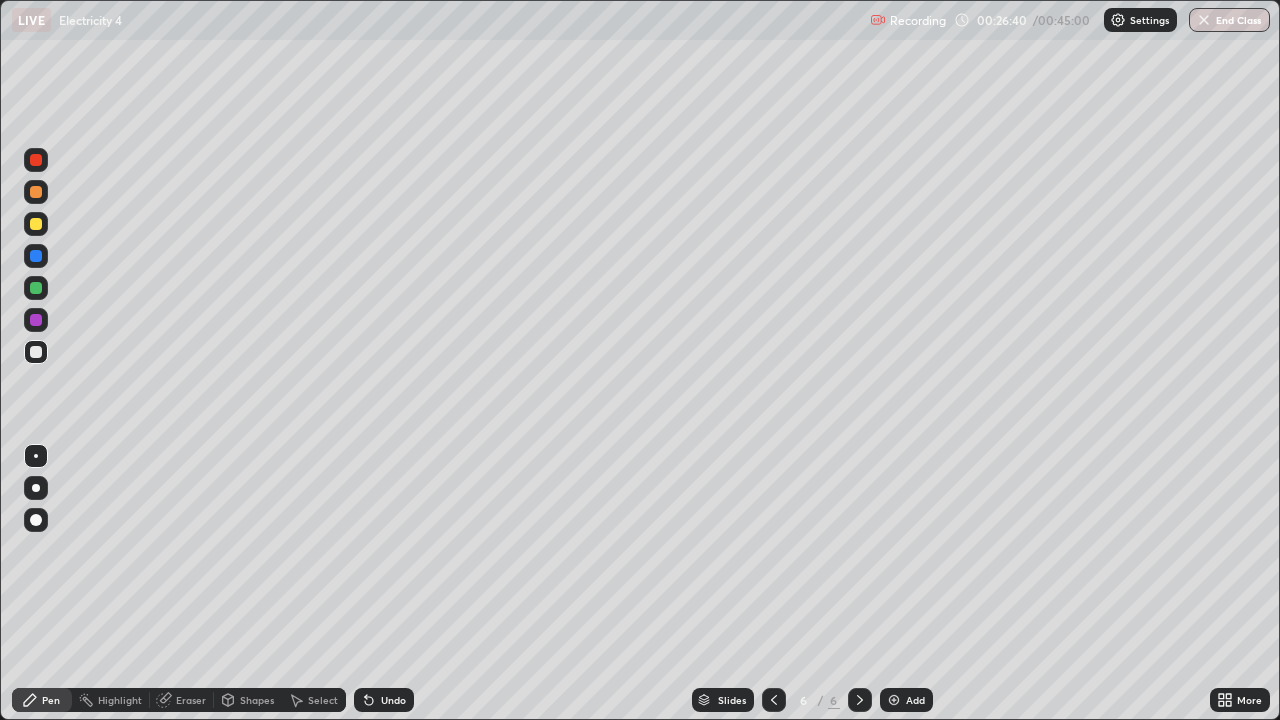 click on "Add" at bounding box center (906, 700) 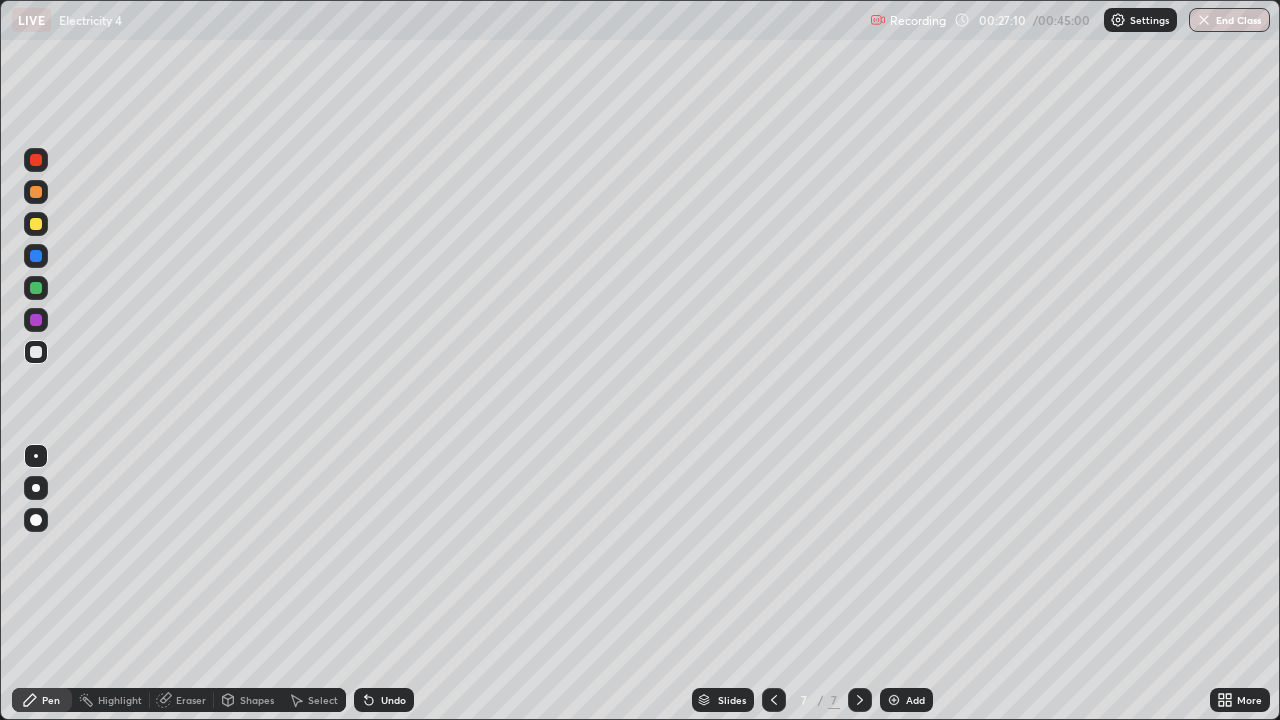 click on "Undo" at bounding box center [393, 700] 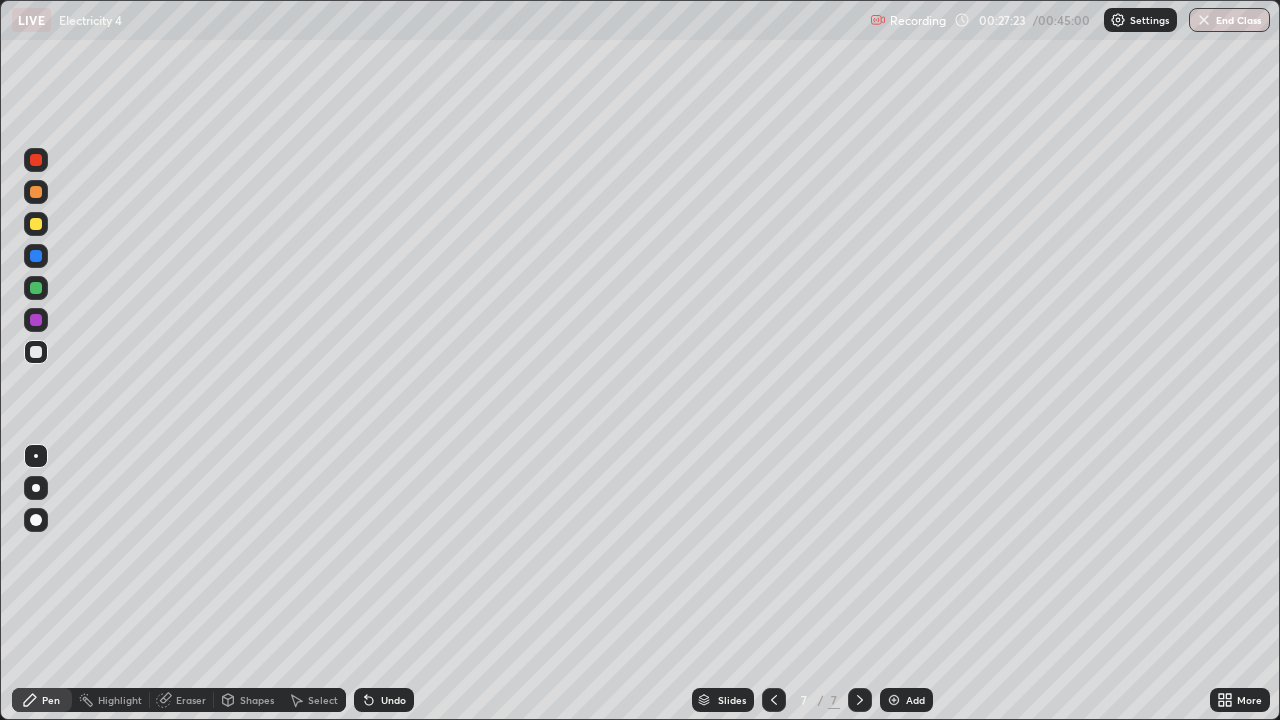 click on "Undo" at bounding box center (393, 700) 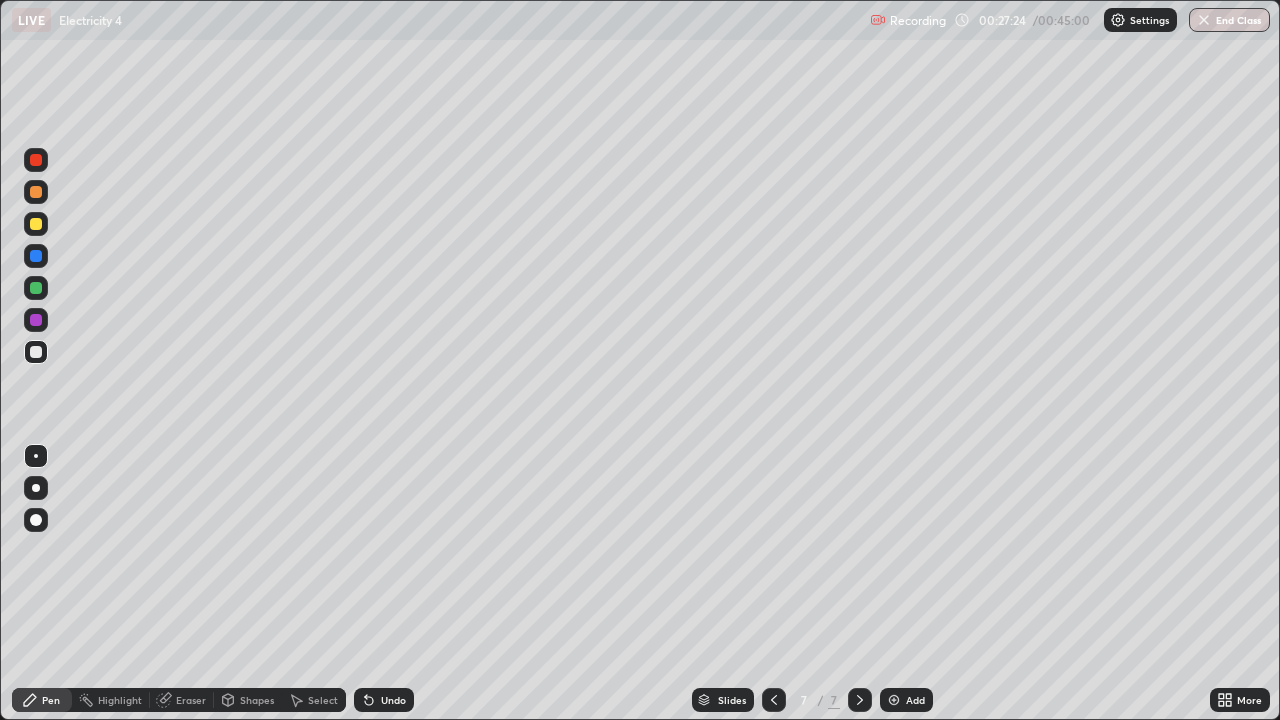 click on "Undo" at bounding box center (393, 700) 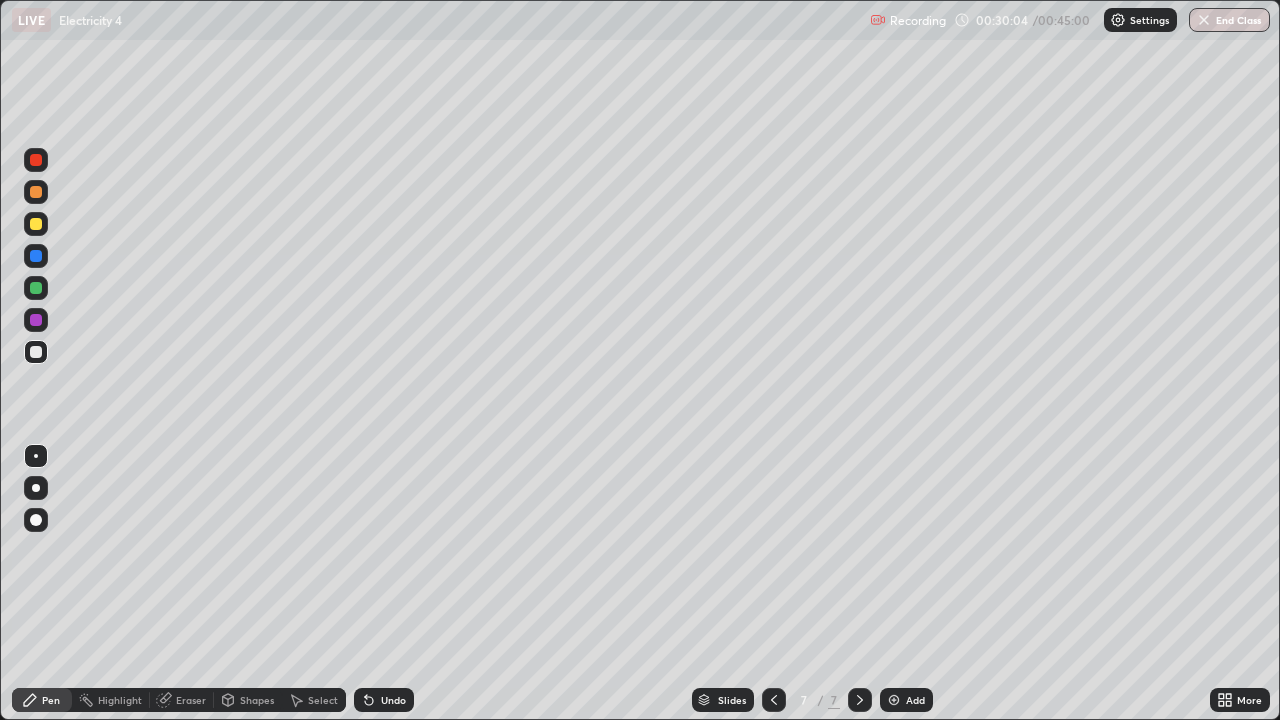 click on "Add" at bounding box center (906, 700) 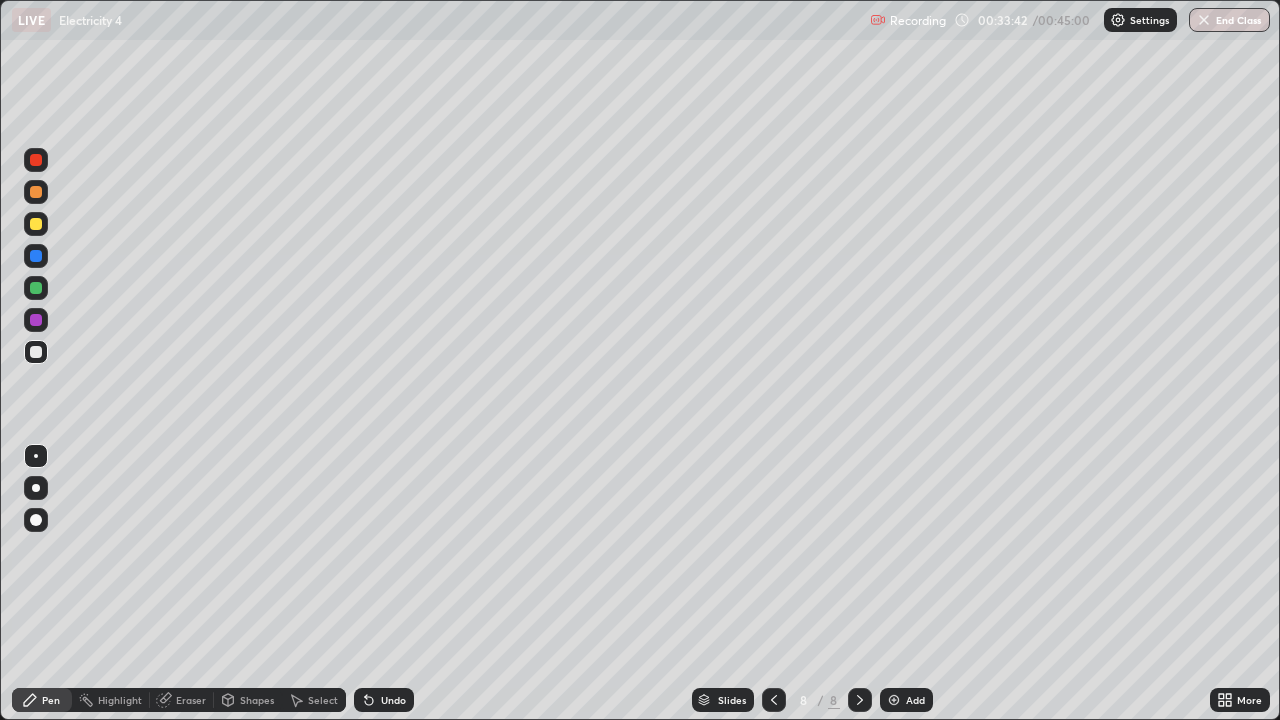 click on "End Class" at bounding box center (1229, 20) 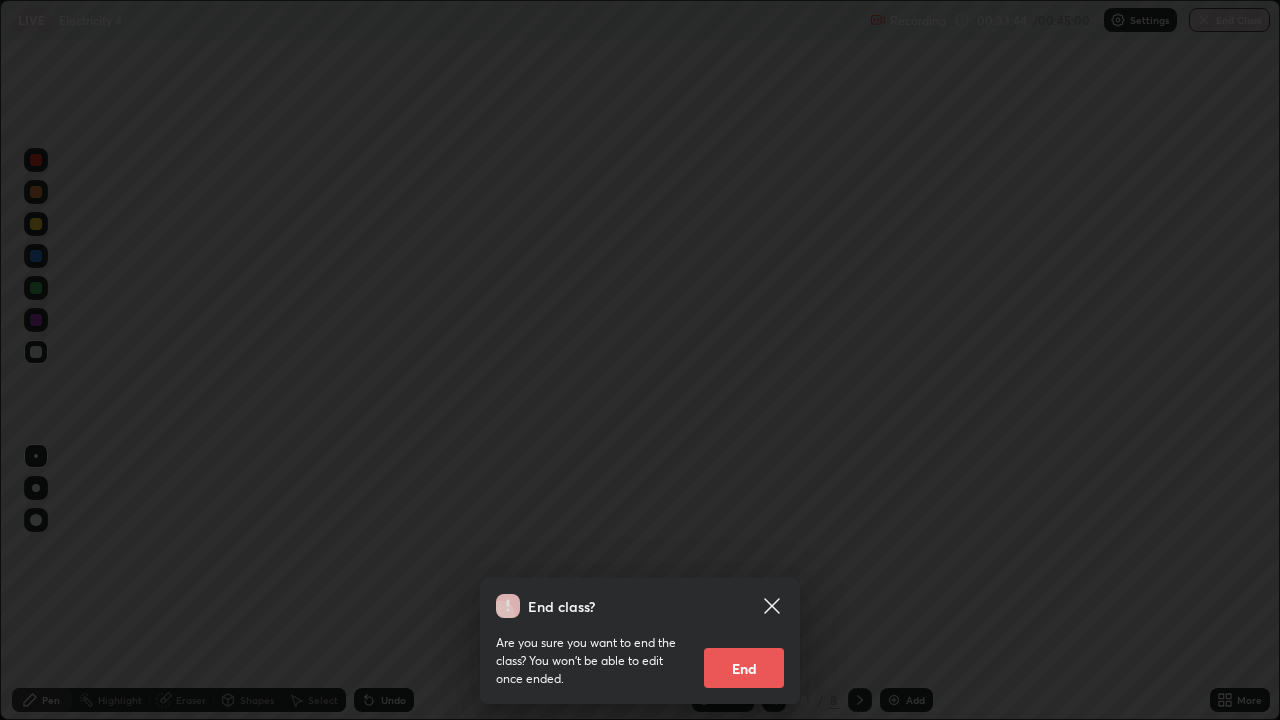 click on "End" at bounding box center (744, 668) 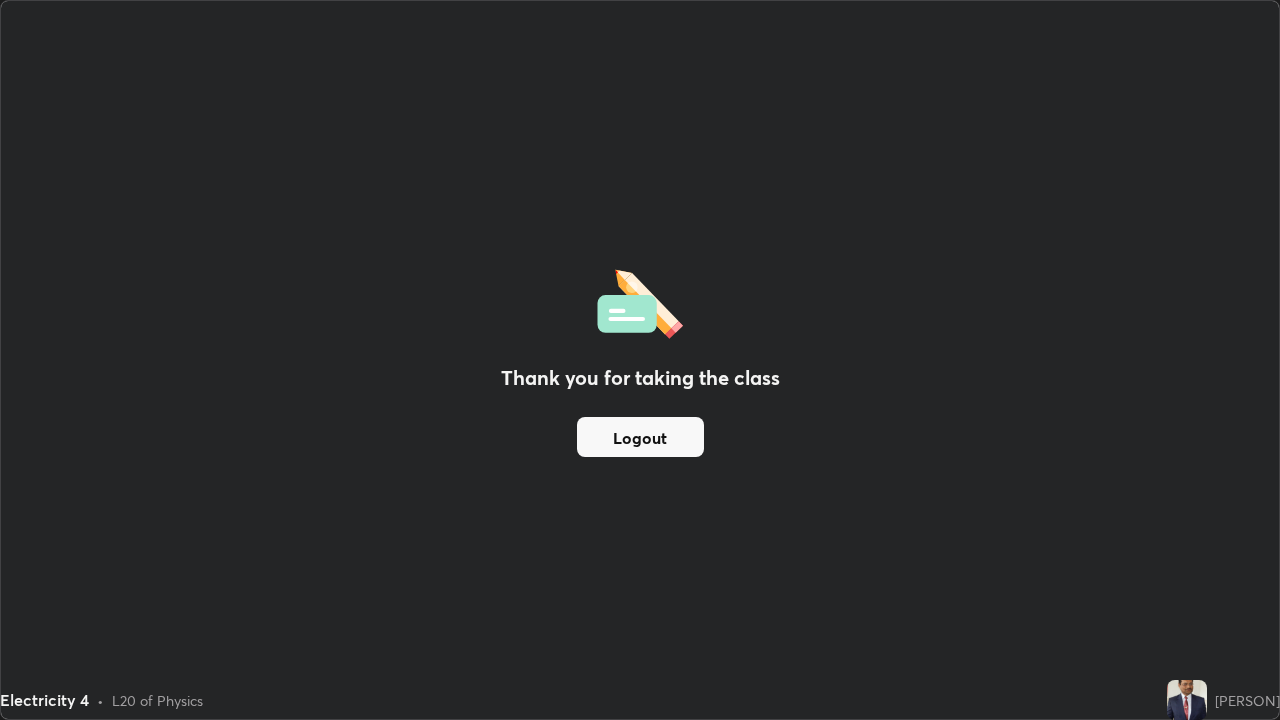 click on "Logout" at bounding box center (640, 437) 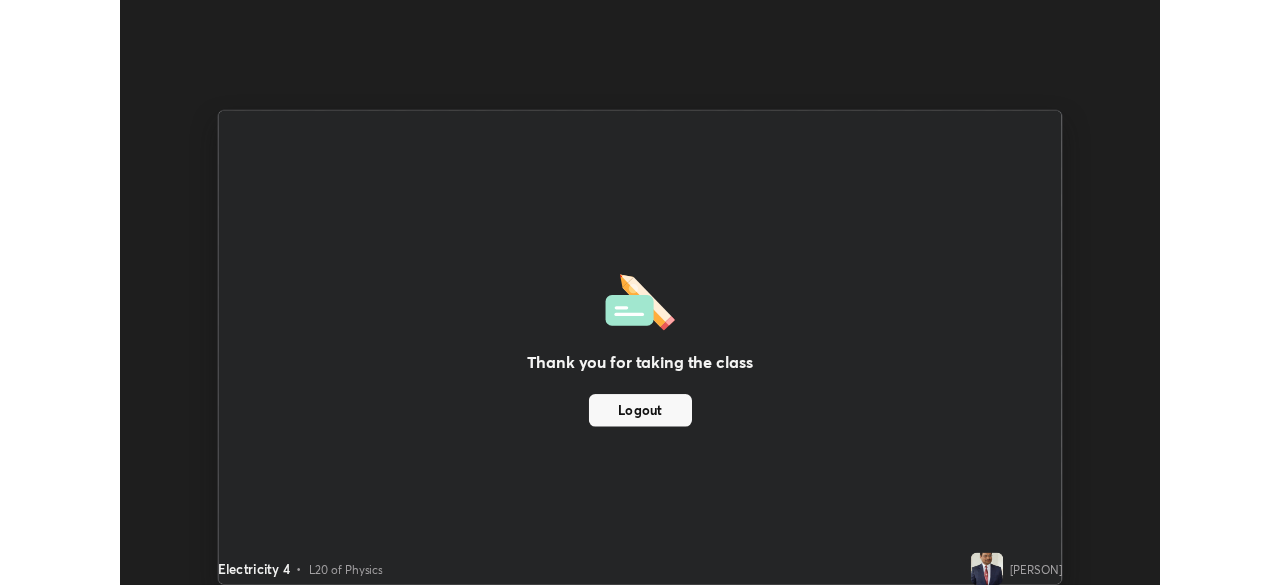 scroll, scrollTop: 585, scrollLeft: 1280, axis: both 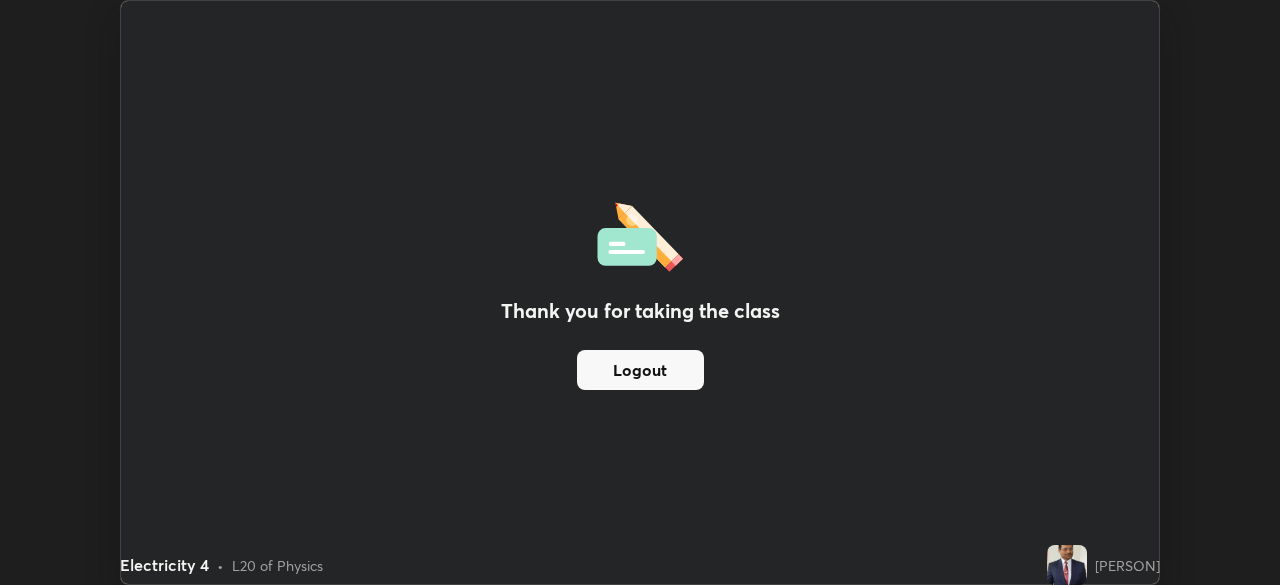 click on "Logout" at bounding box center [640, 370] 